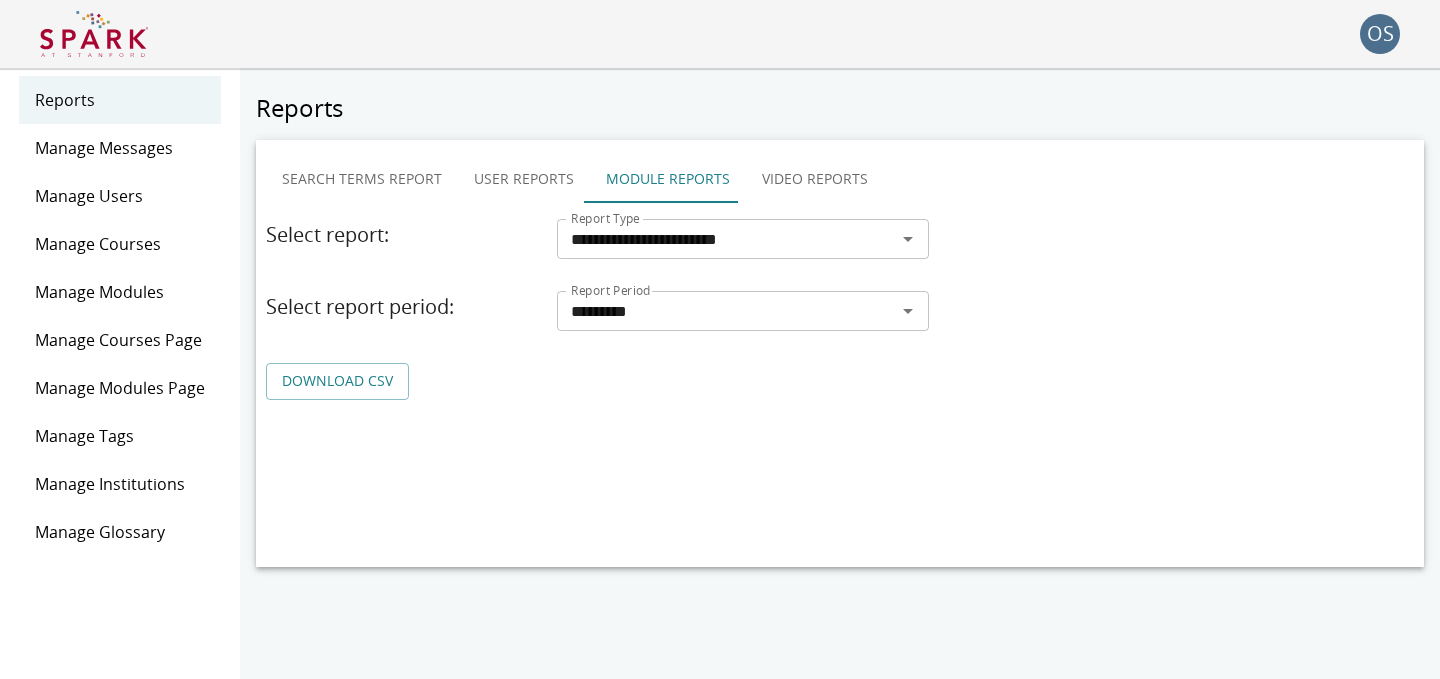 scroll, scrollTop: 0, scrollLeft: 0, axis: both 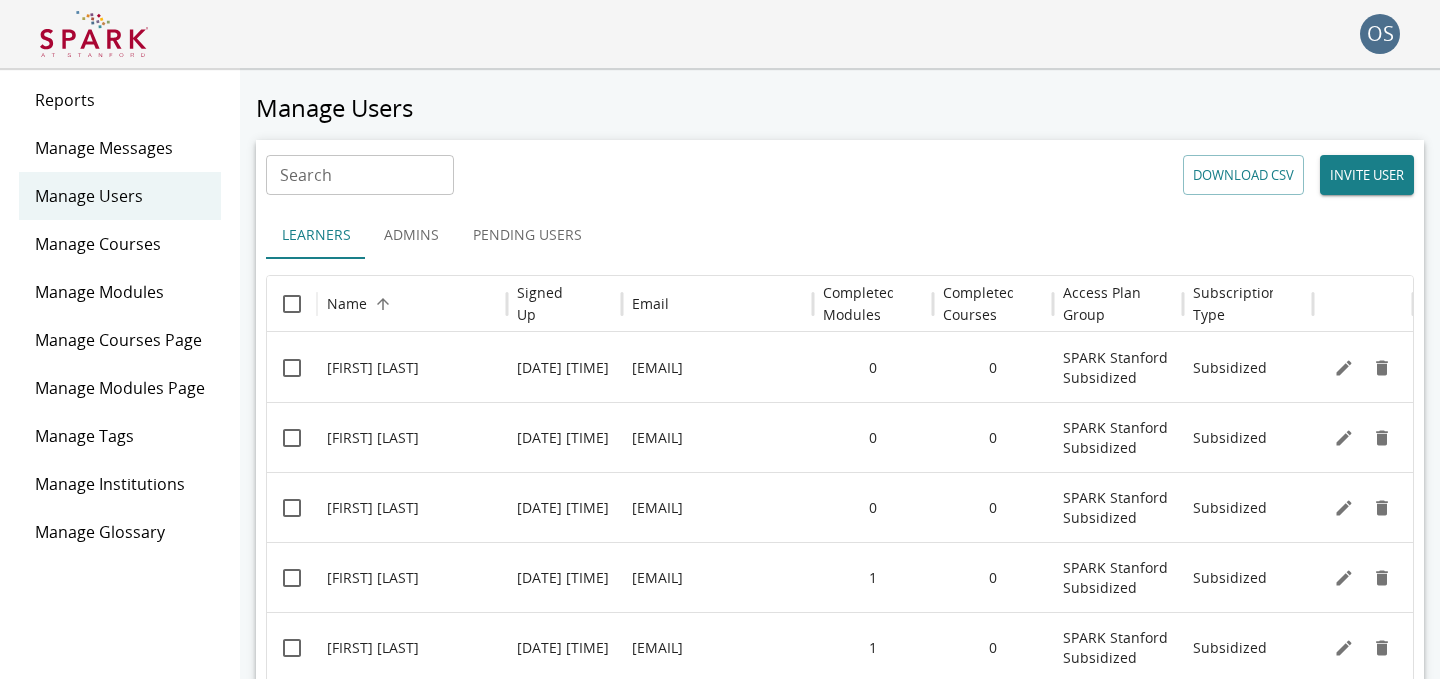 click on "Search" at bounding box center (360, 175) 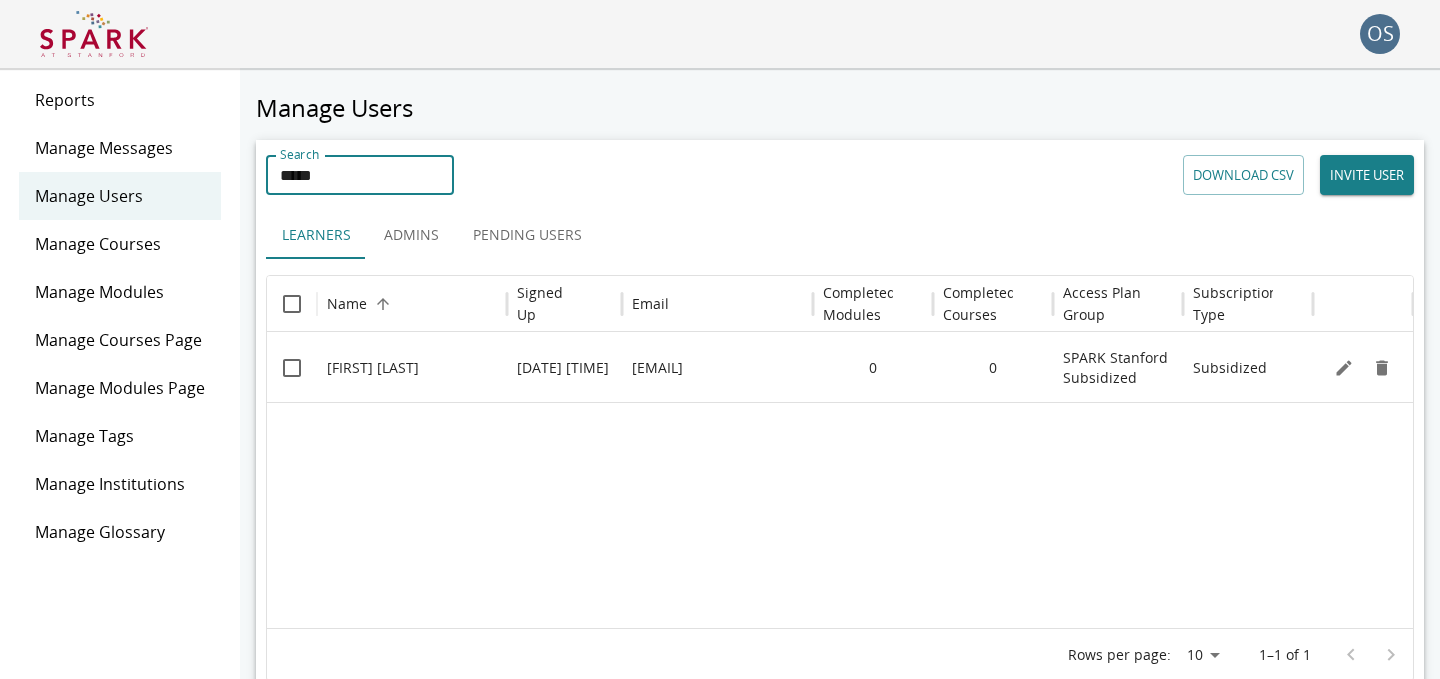 click on "Pending Users" at bounding box center [527, 235] 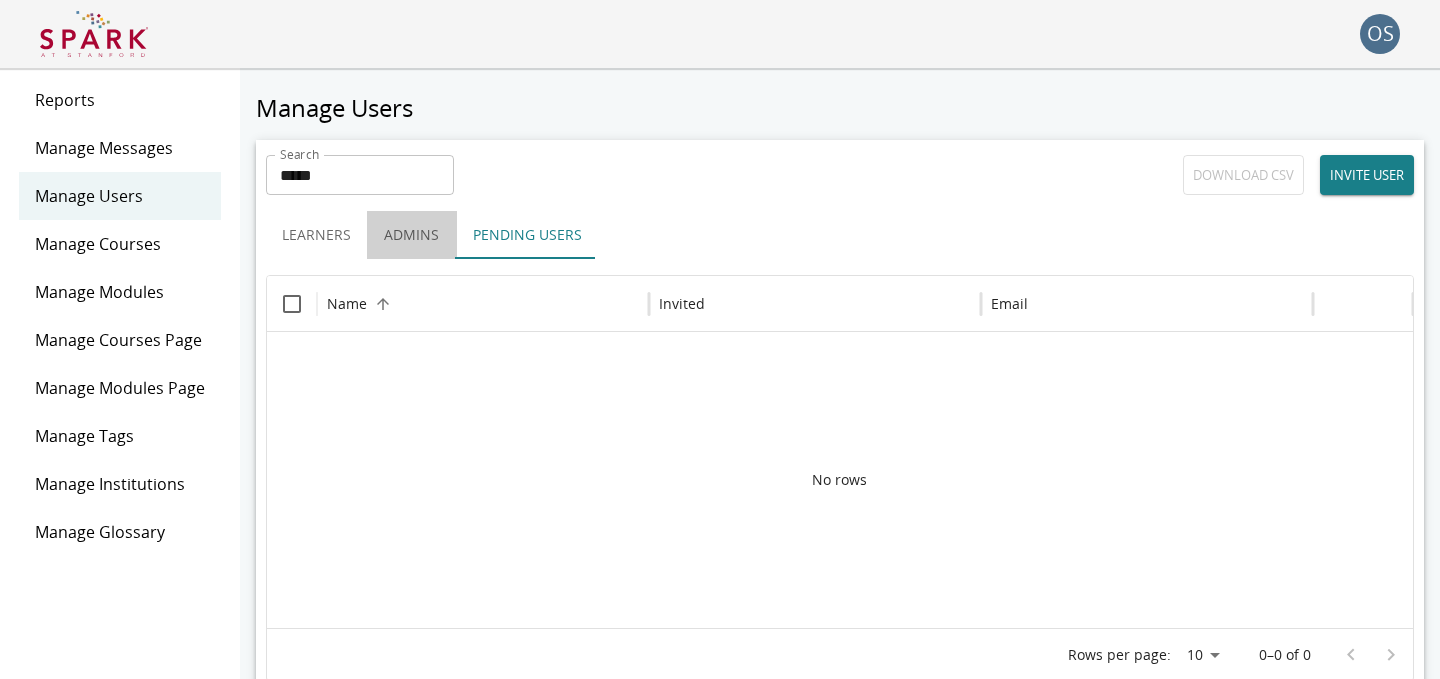 click on "Admins" at bounding box center [412, 235] 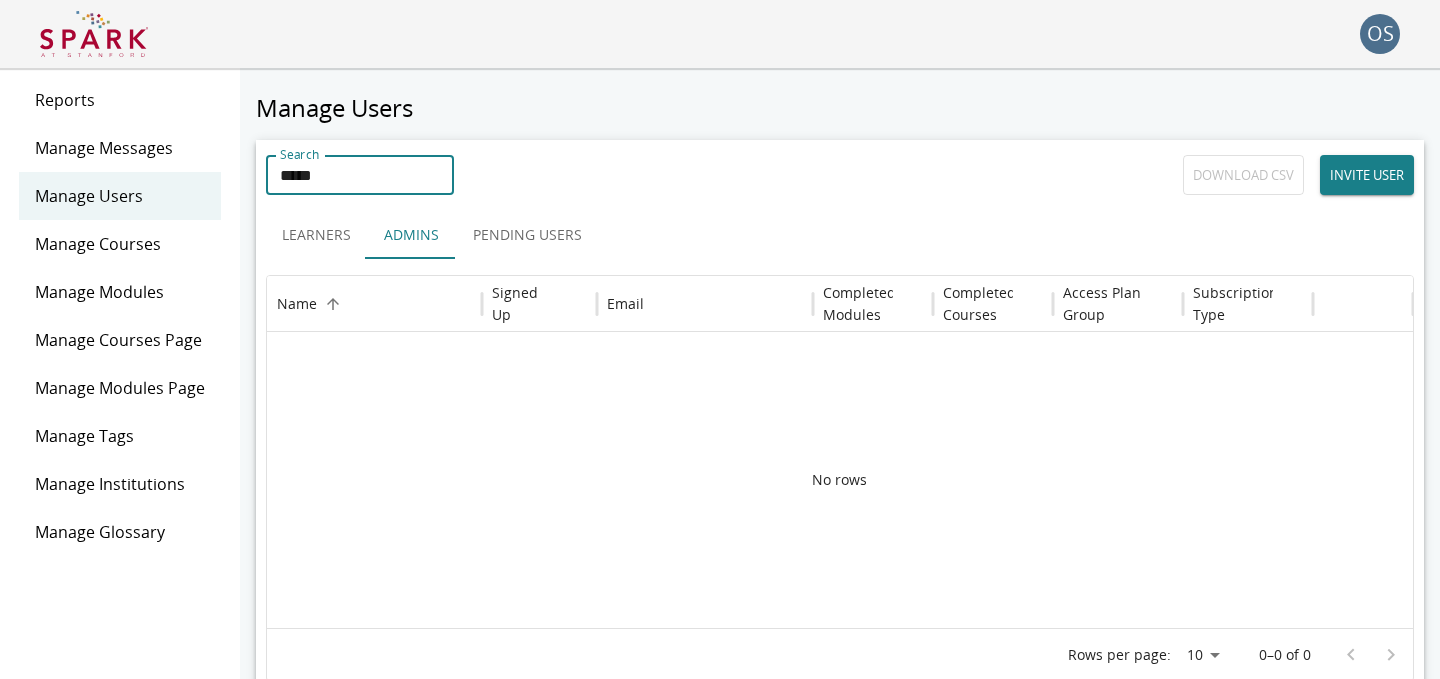 click on "*****" at bounding box center [360, 175] 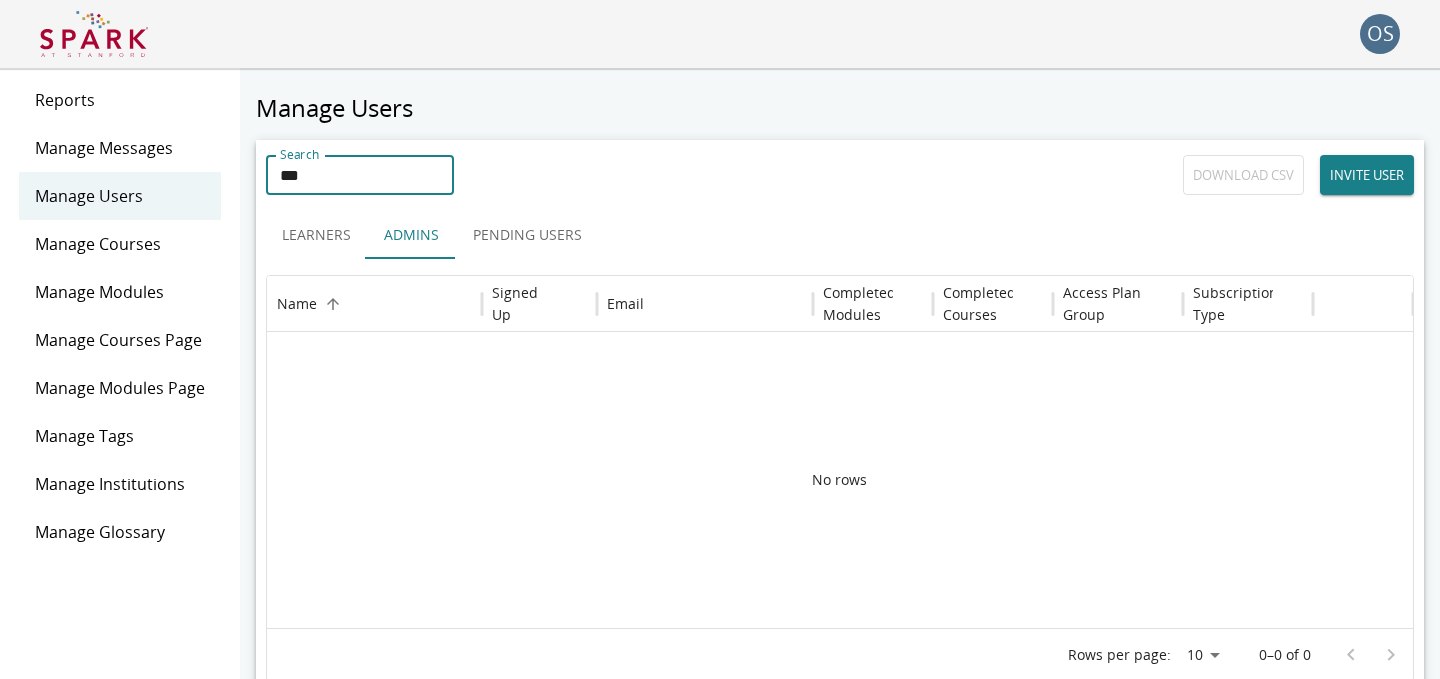 type on "***" 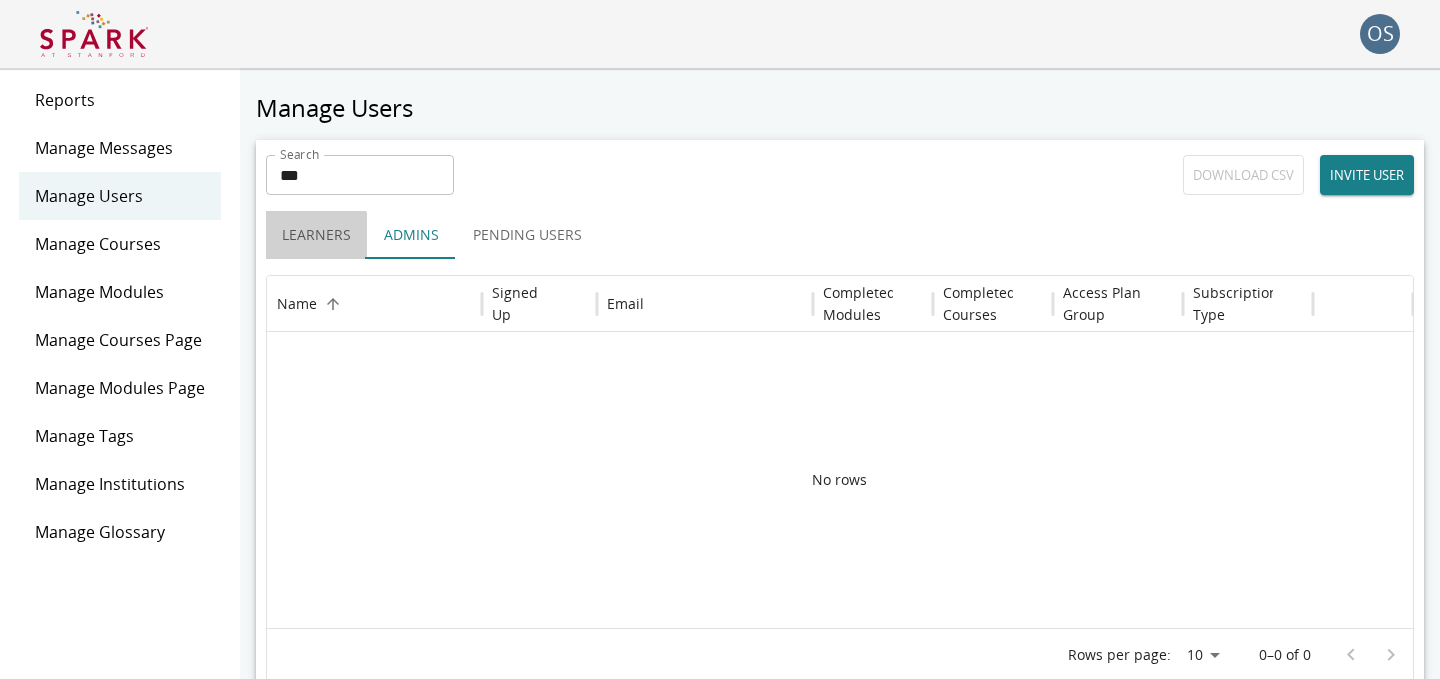 click on "Learners" at bounding box center [316, 235] 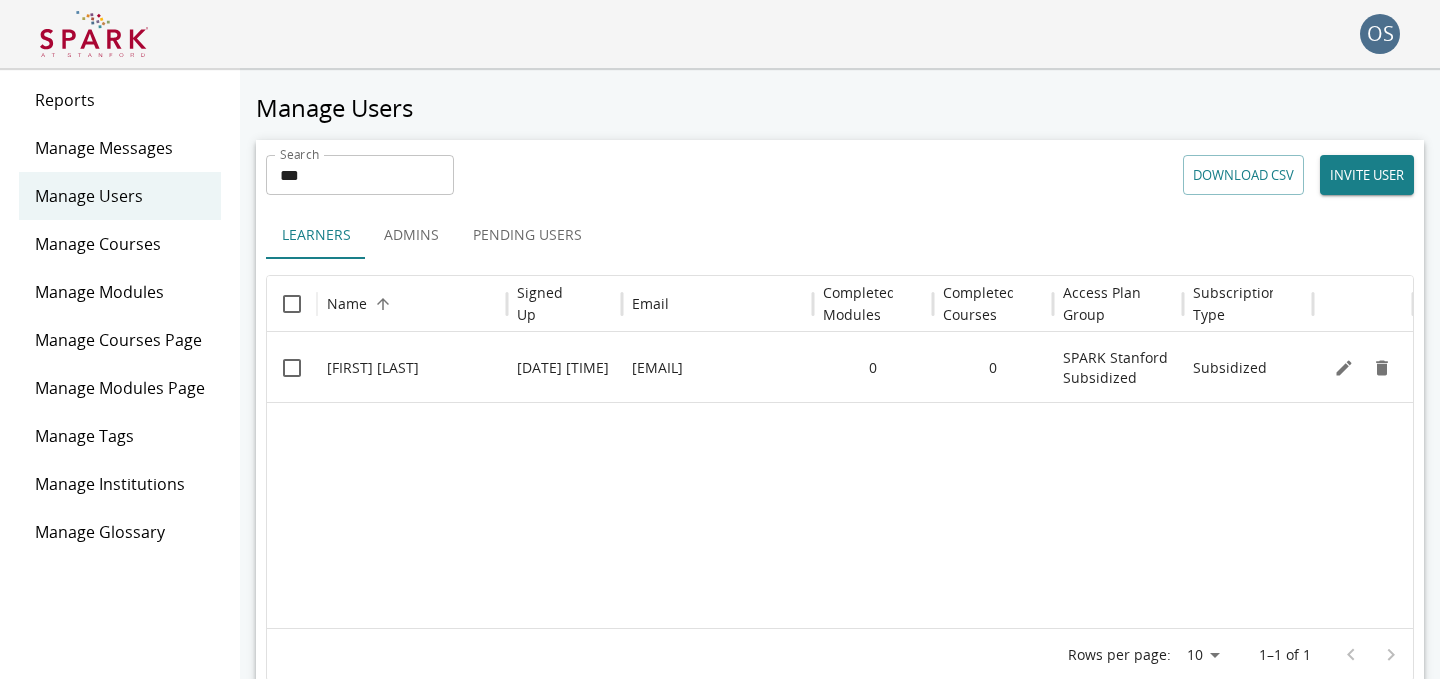 click on "***" at bounding box center [360, 175] 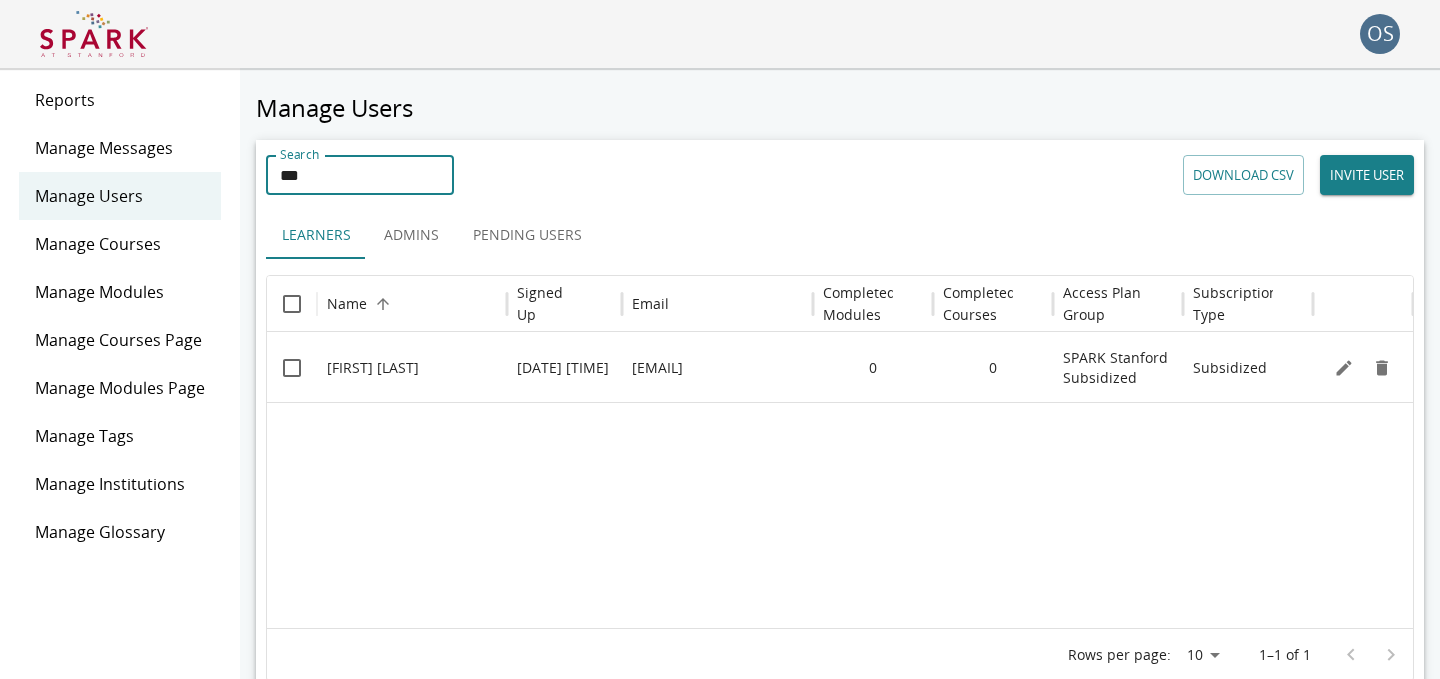 click on "***" at bounding box center (360, 175) 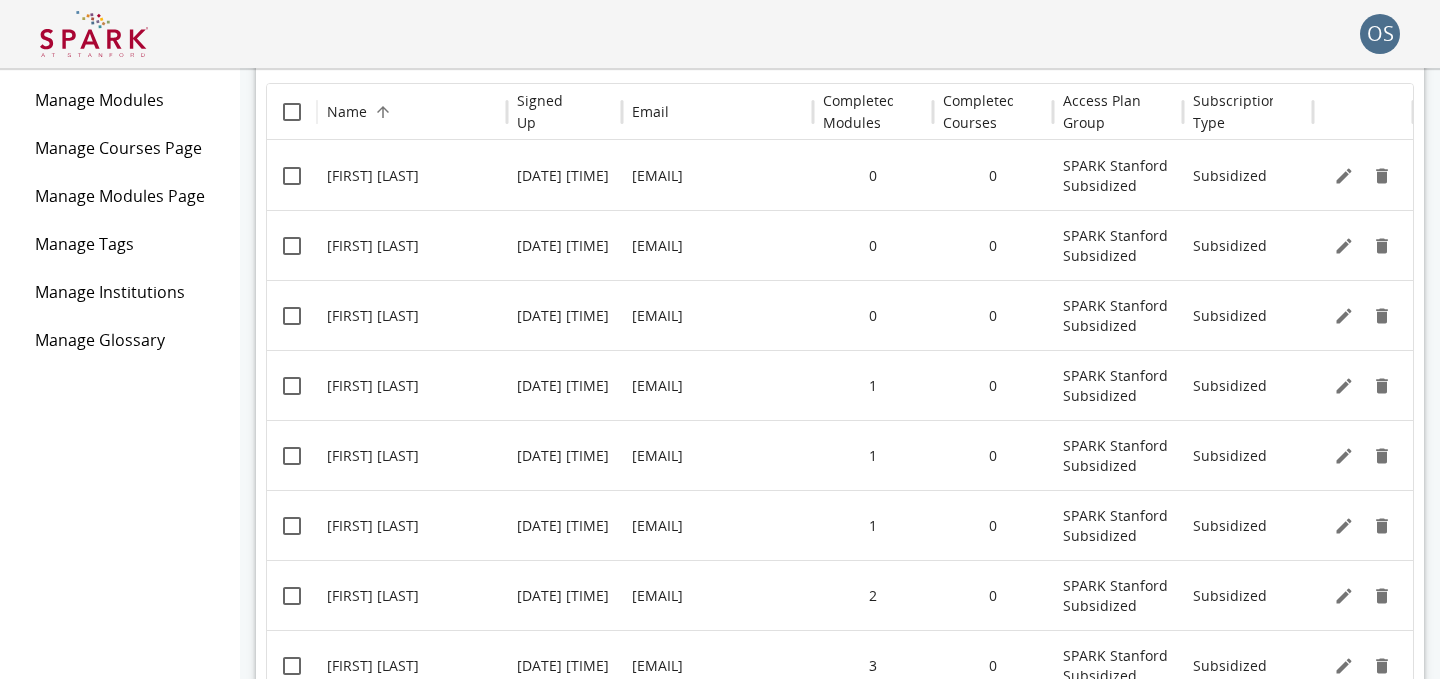 scroll, scrollTop: 441, scrollLeft: 0, axis: vertical 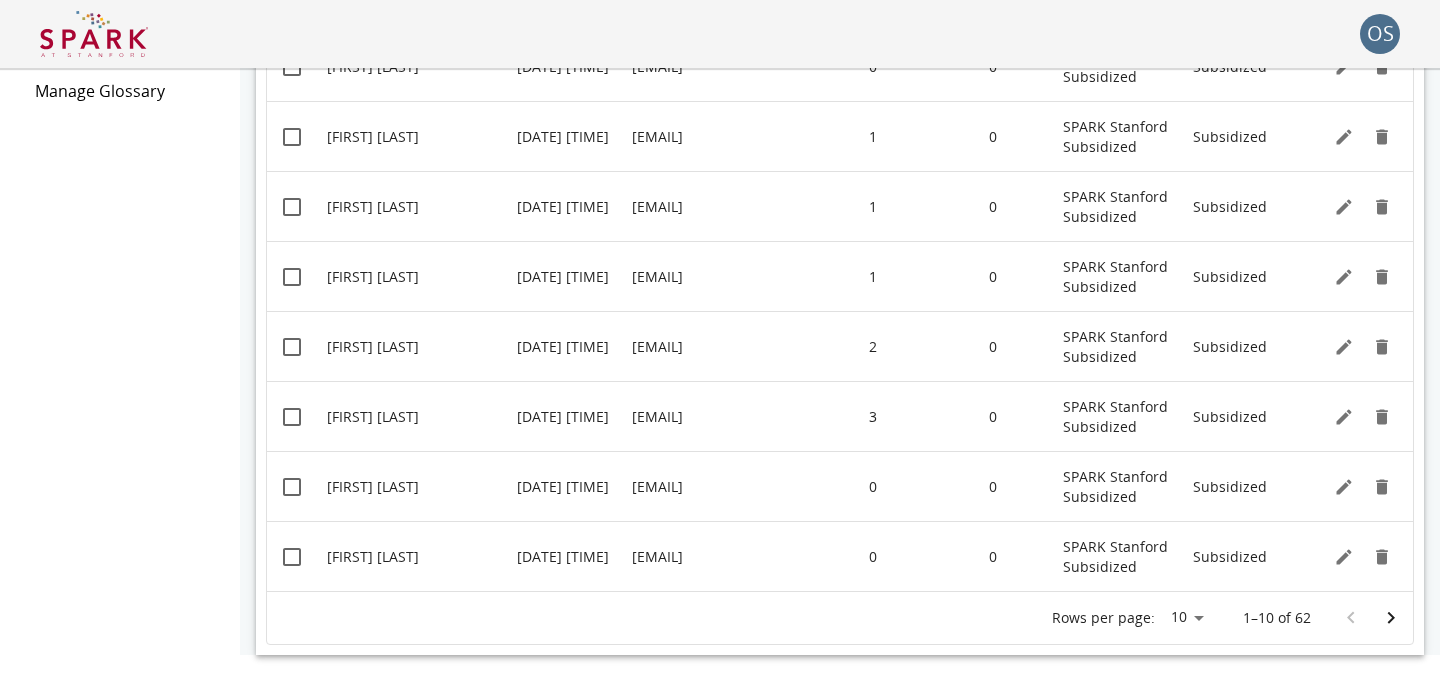 type 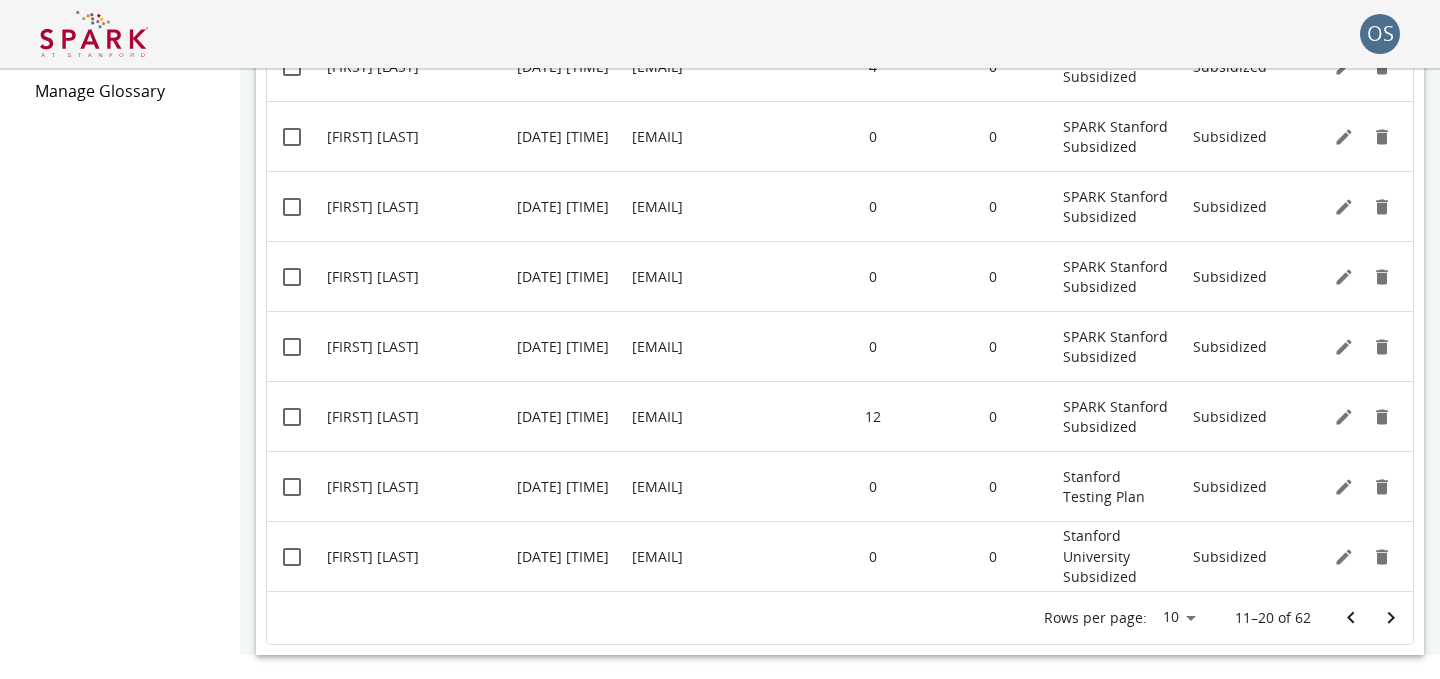 click at bounding box center [1391, 618] 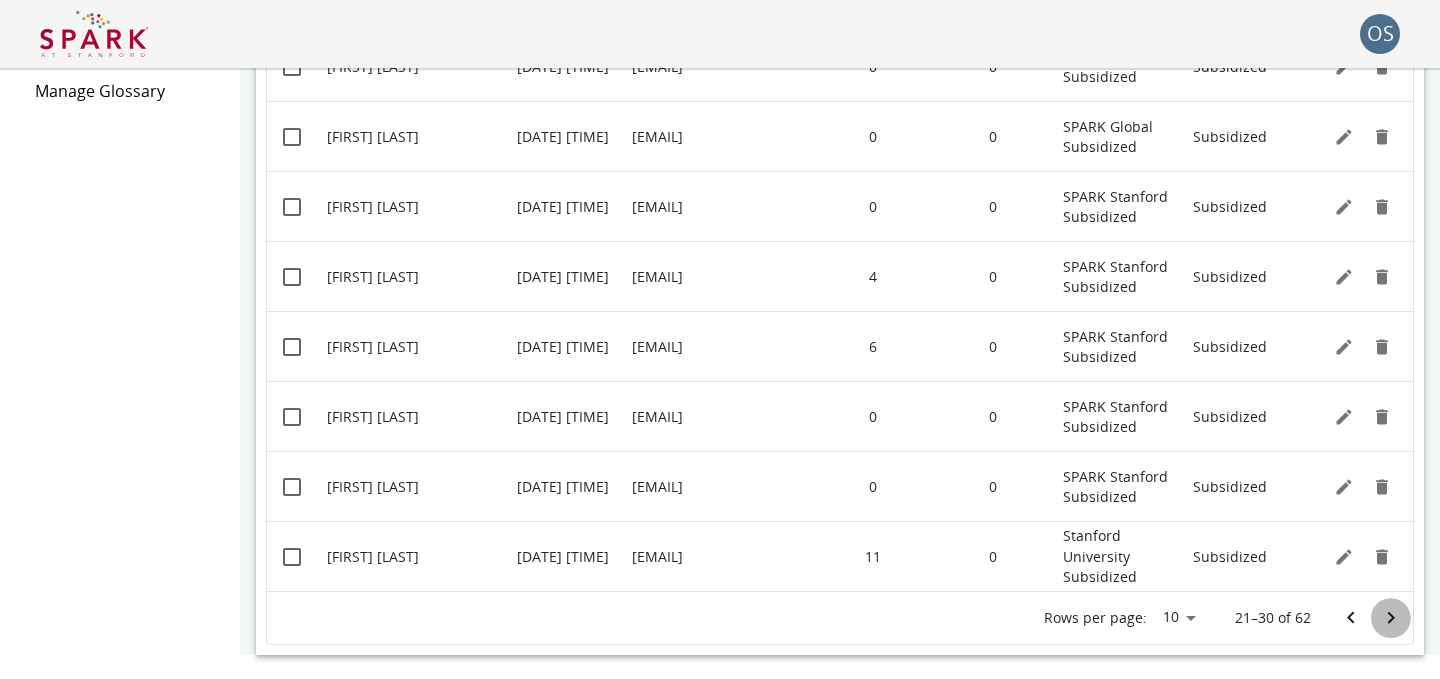 click at bounding box center [1391, 618] 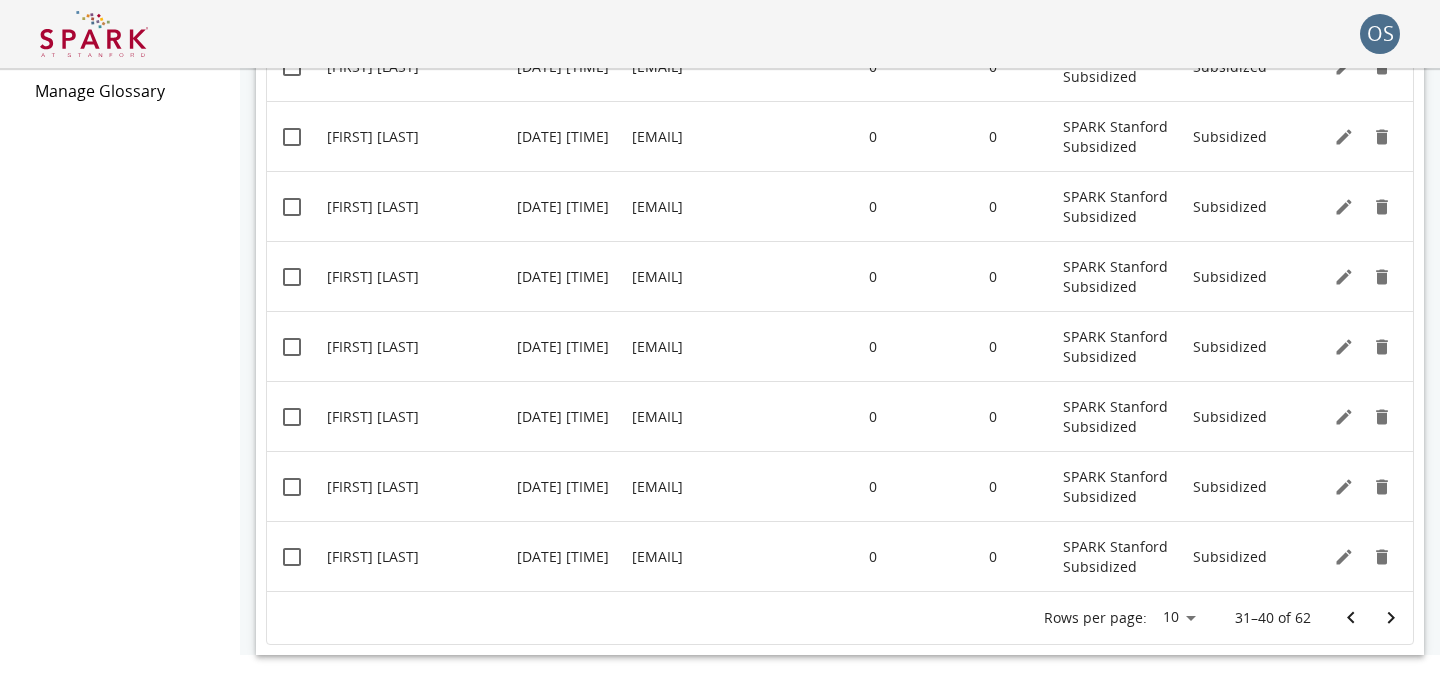 click at bounding box center (1391, 618) 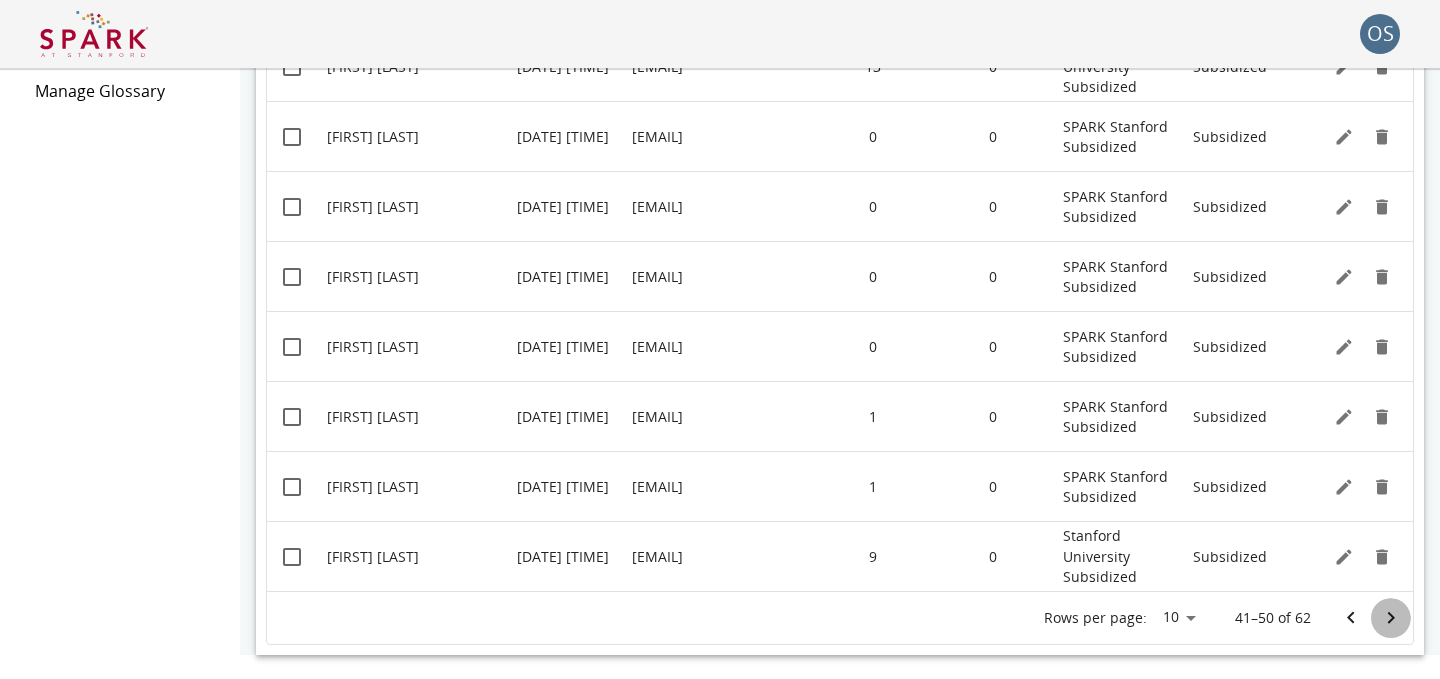 click at bounding box center (1391, 618) 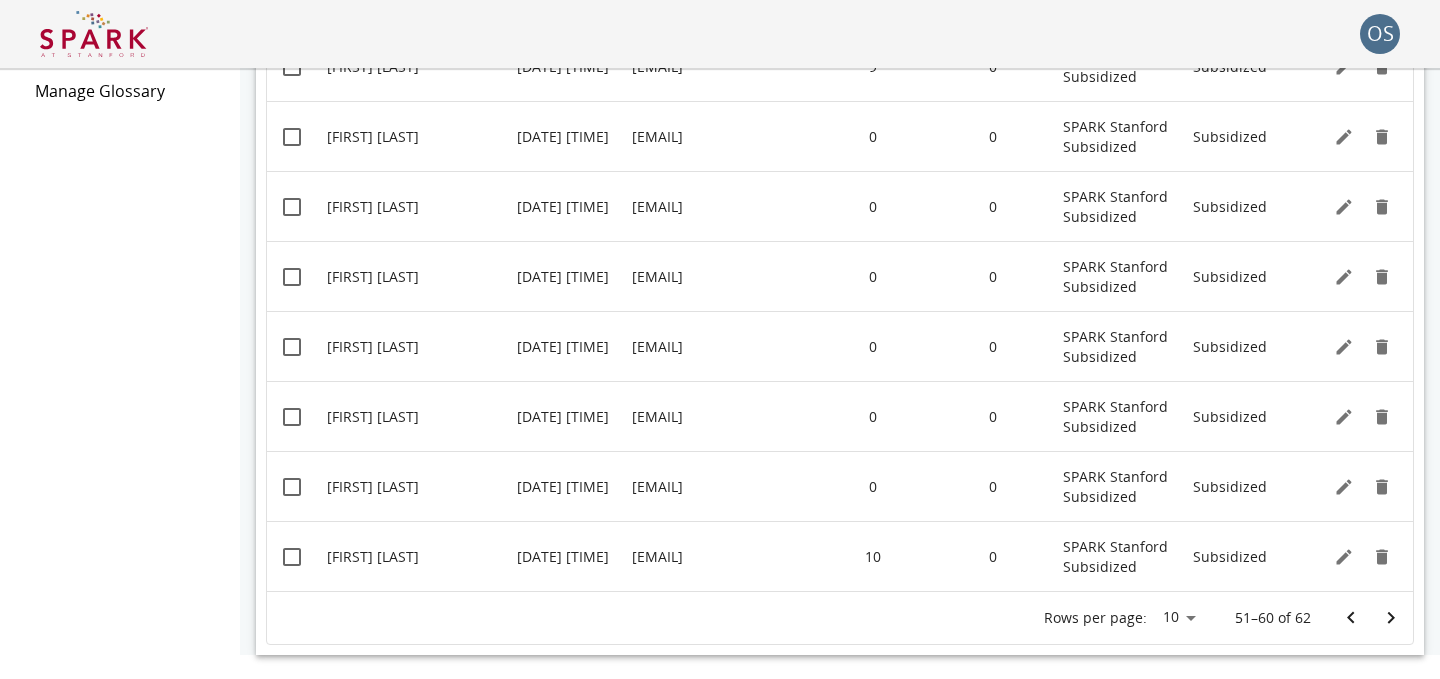 click at bounding box center [1391, 618] 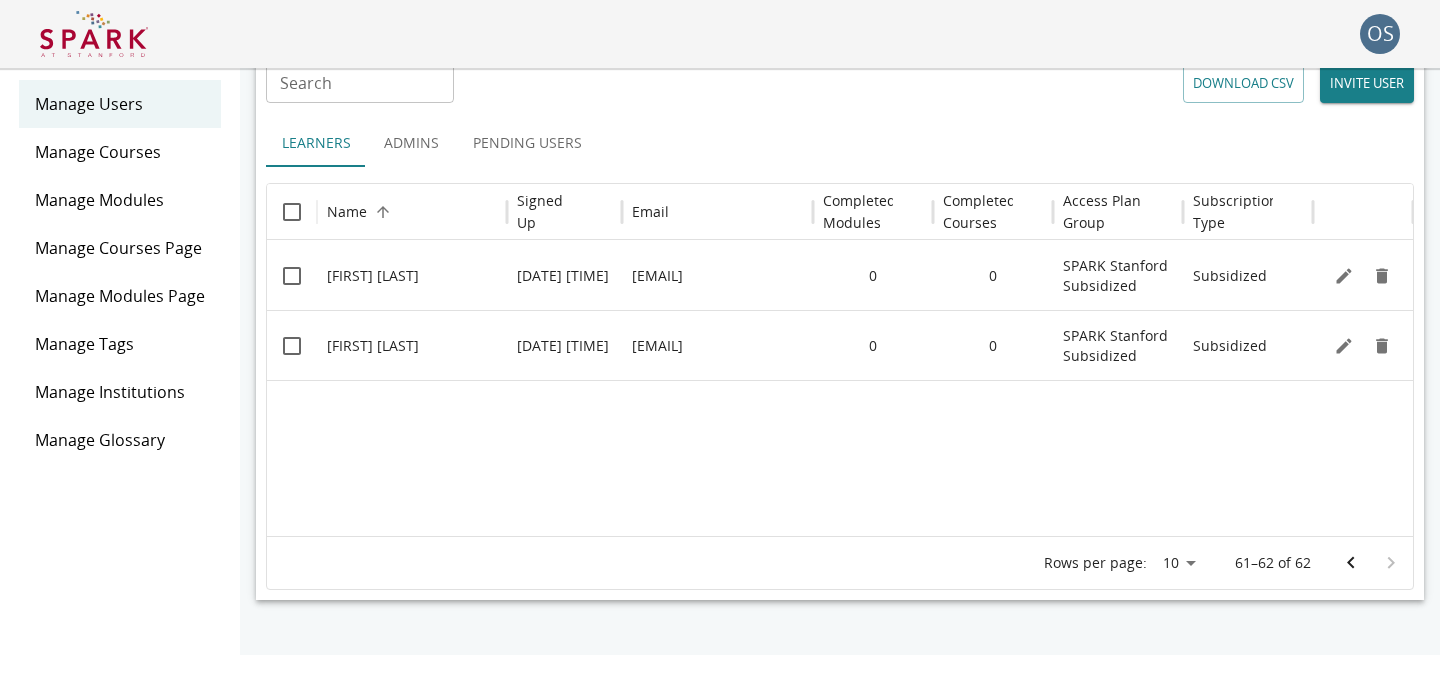 scroll, scrollTop: 92, scrollLeft: 0, axis: vertical 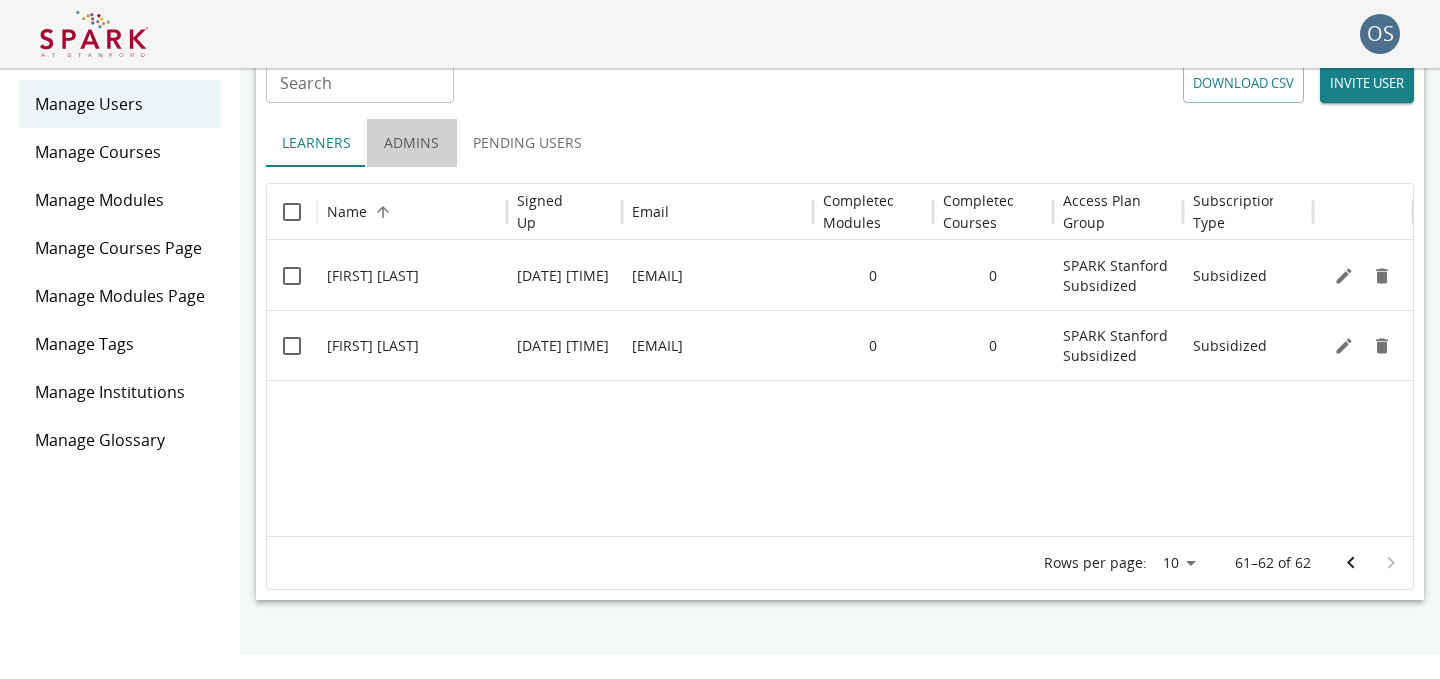 click on "Admins" at bounding box center (412, 143) 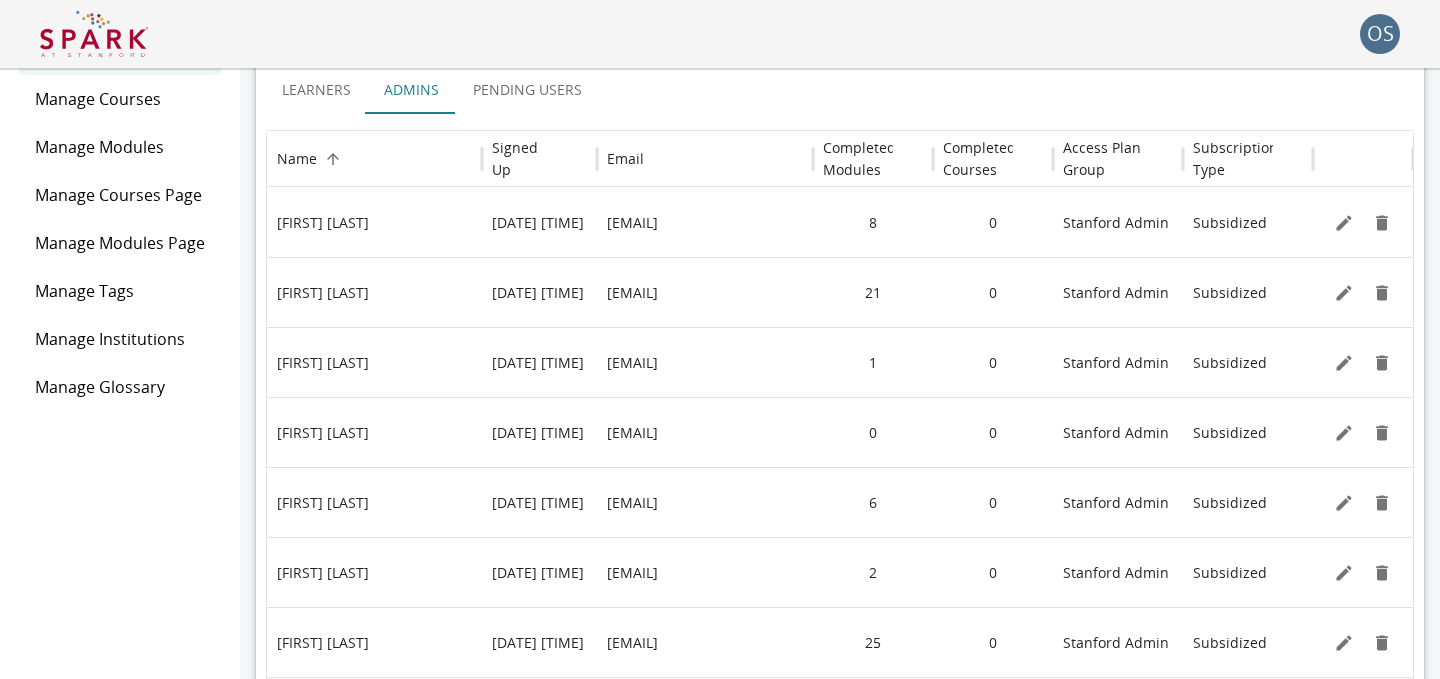scroll, scrollTop: 0, scrollLeft: 0, axis: both 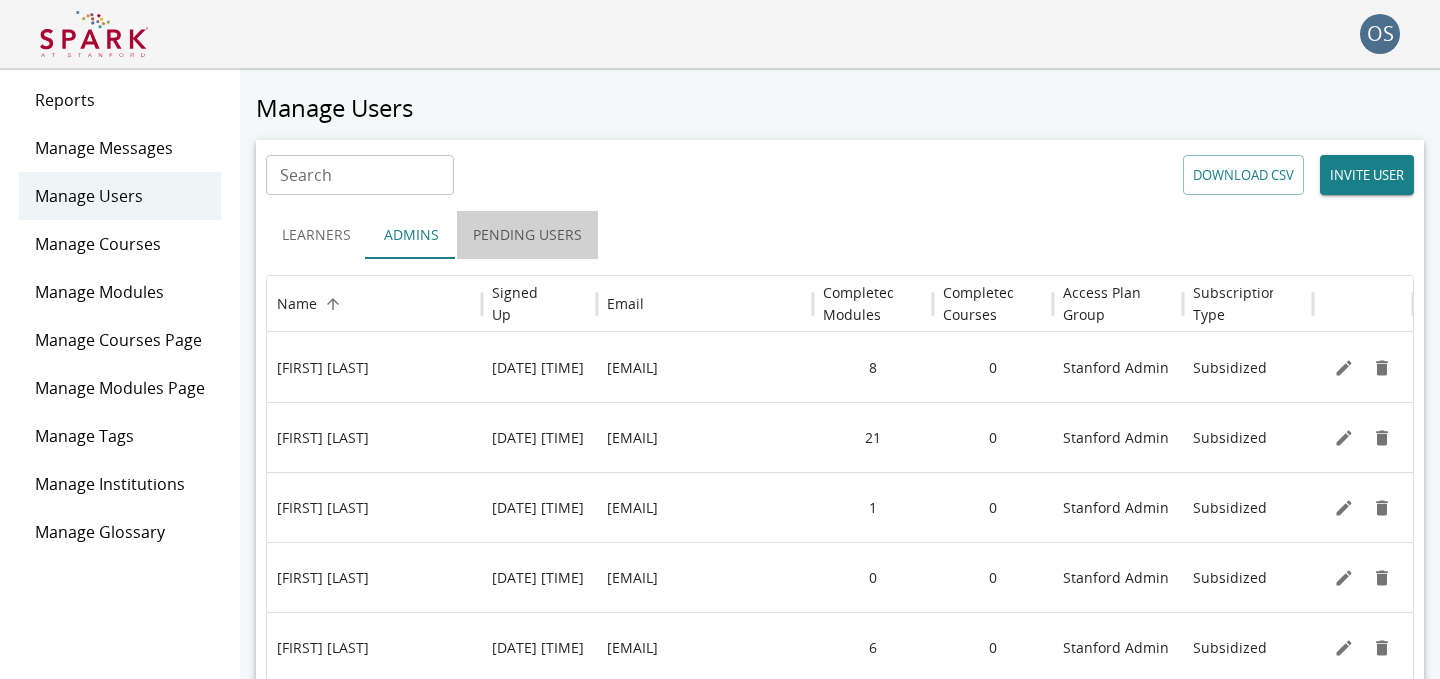 click on "Pending Users" at bounding box center (527, 235) 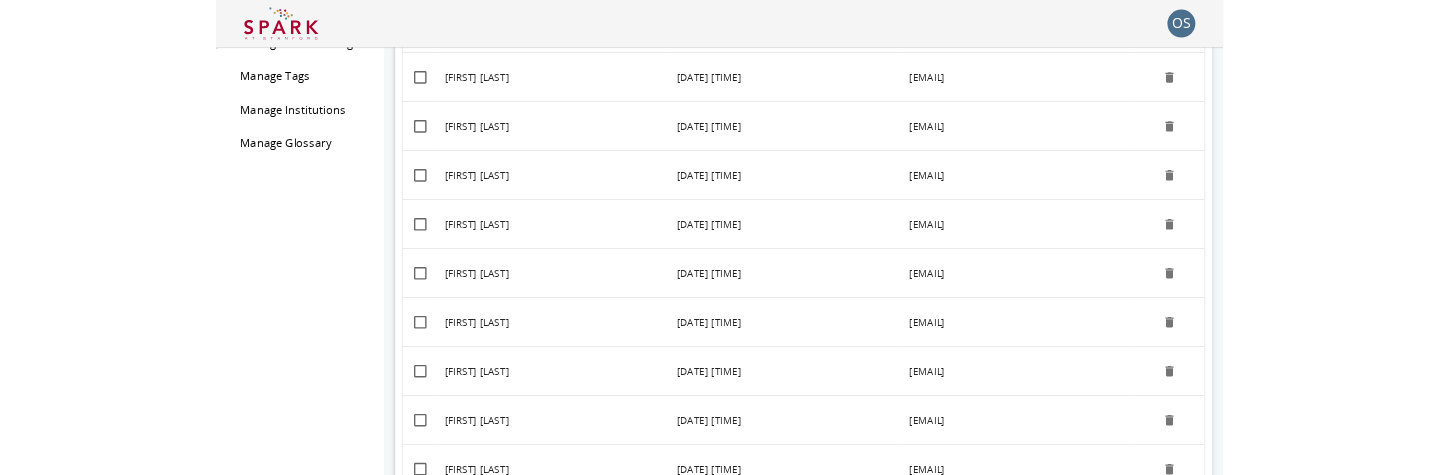 scroll, scrollTop: 317, scrollLeft: 0, axis: vertical 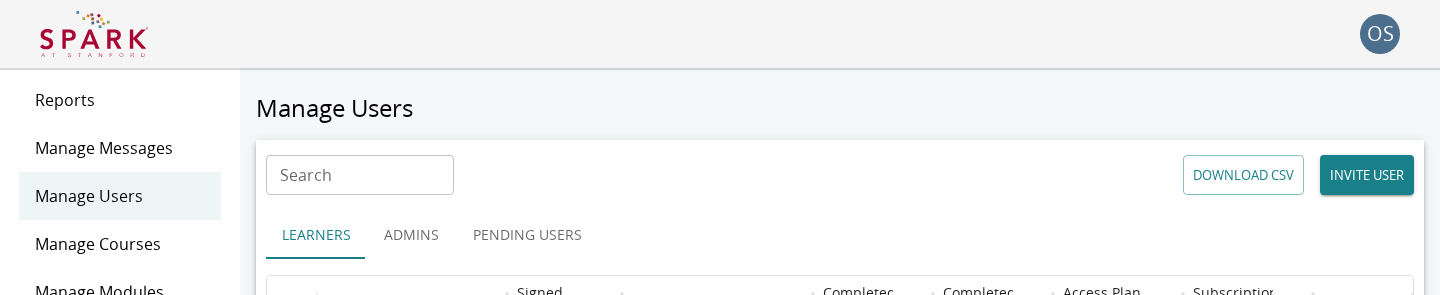 click on "INVITE USER" at bounding box center (1367, 175) 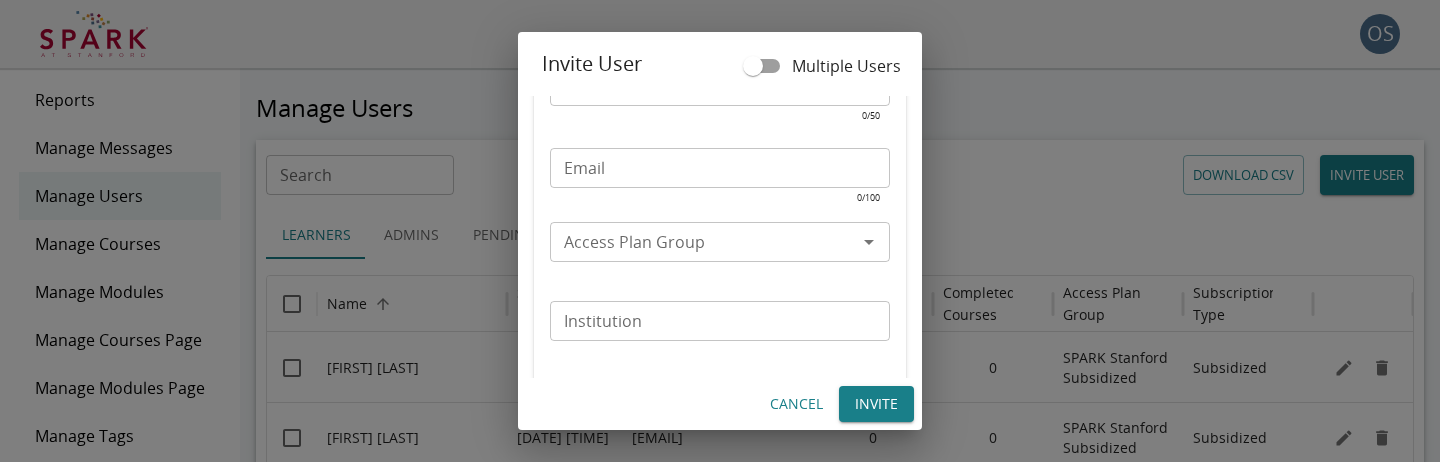 scroll, scrollTop: 290, scrollLeft: 0, axis: vertical 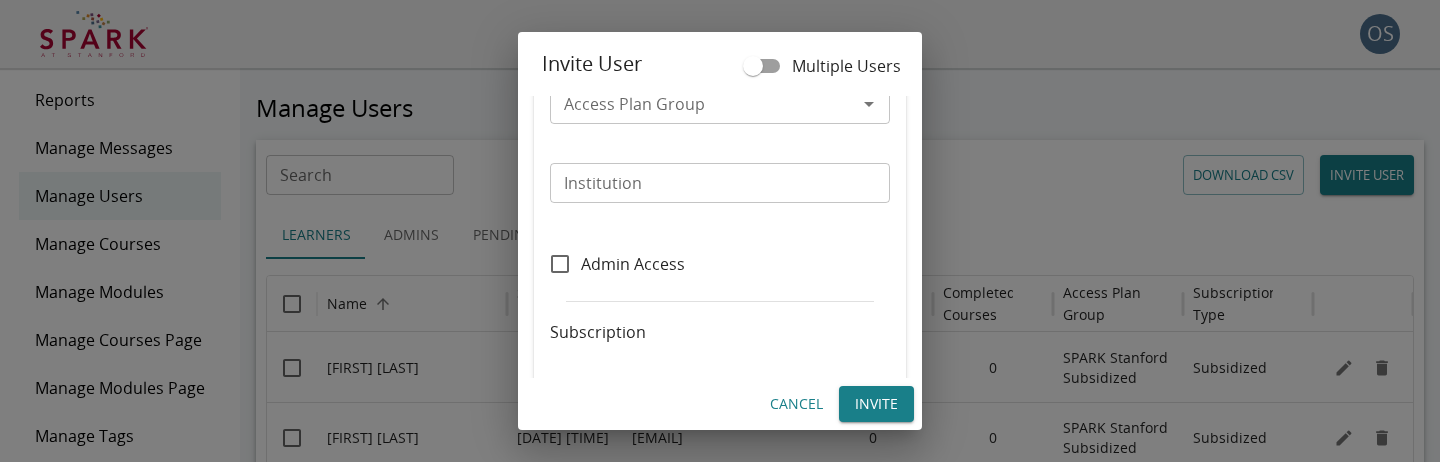 click on "Access Plan Group" at bounding box center [703, 104] 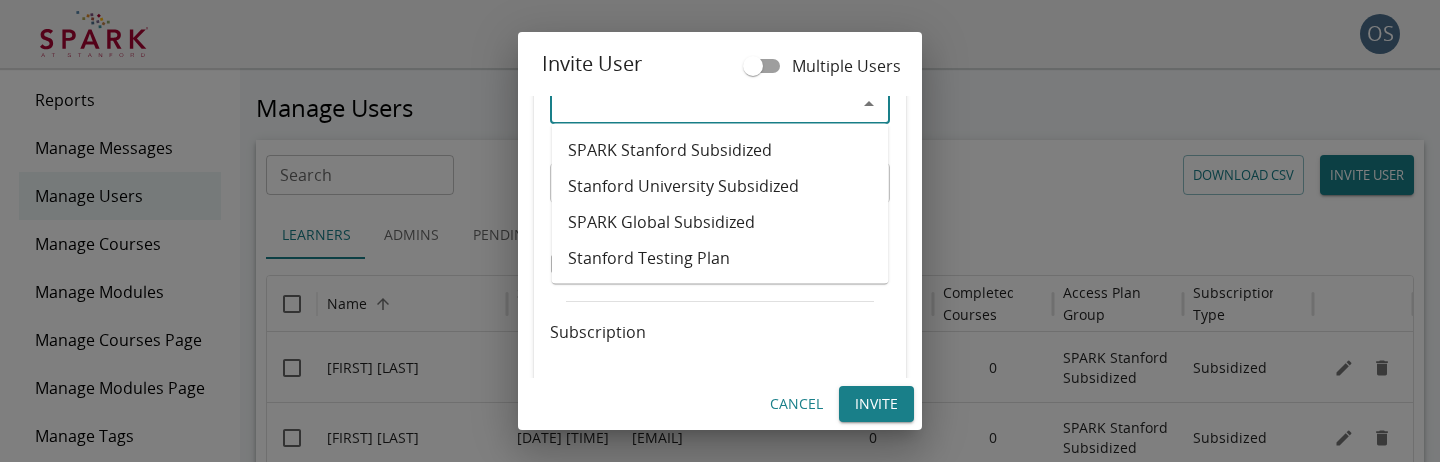 click on "Invite User Multiple Users First Name First Name ​ 0  /  50 Last Name Last Name ​ 0  /  50 Email Email ​ 0  /  100 Access Plan Group Access Plan Group ​ Institution Institution ​ Admin Access Subscription Auto-renew yearly Limit Duration Cancel Invite" at bounding box center (720, 231) 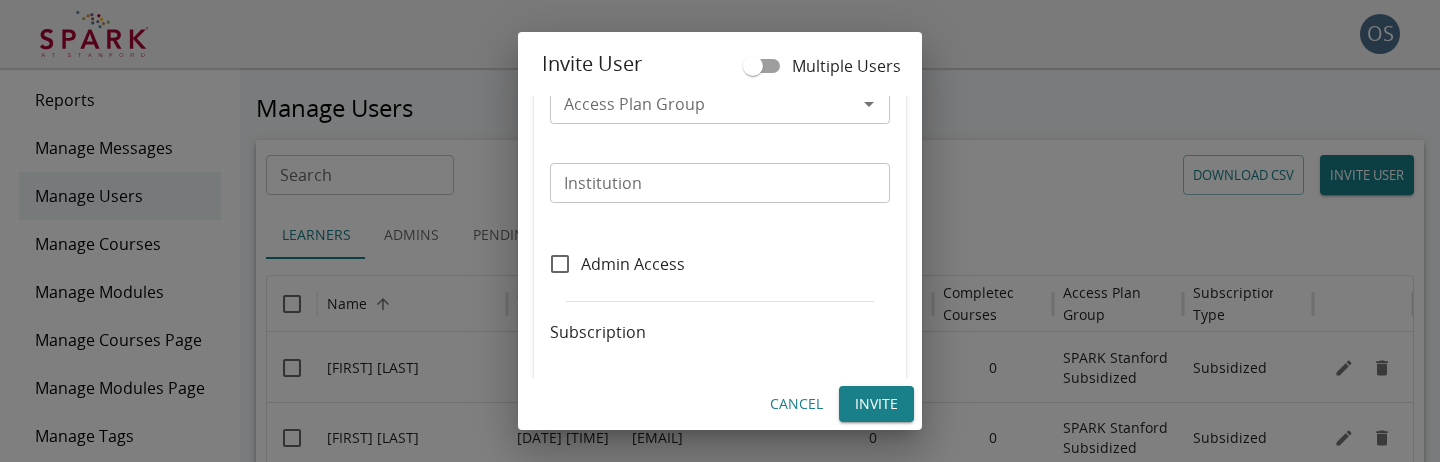 click on "Cancel" at bounding box center (796, 404) 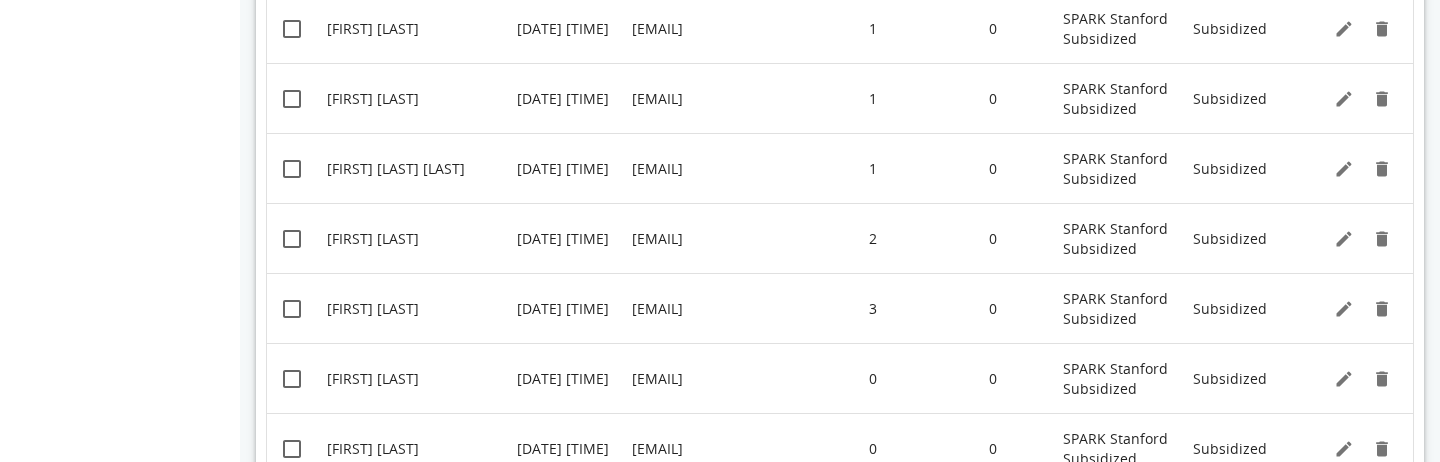 scroll, scrollTop: 658, scrollLeft: 0, axis: vertical 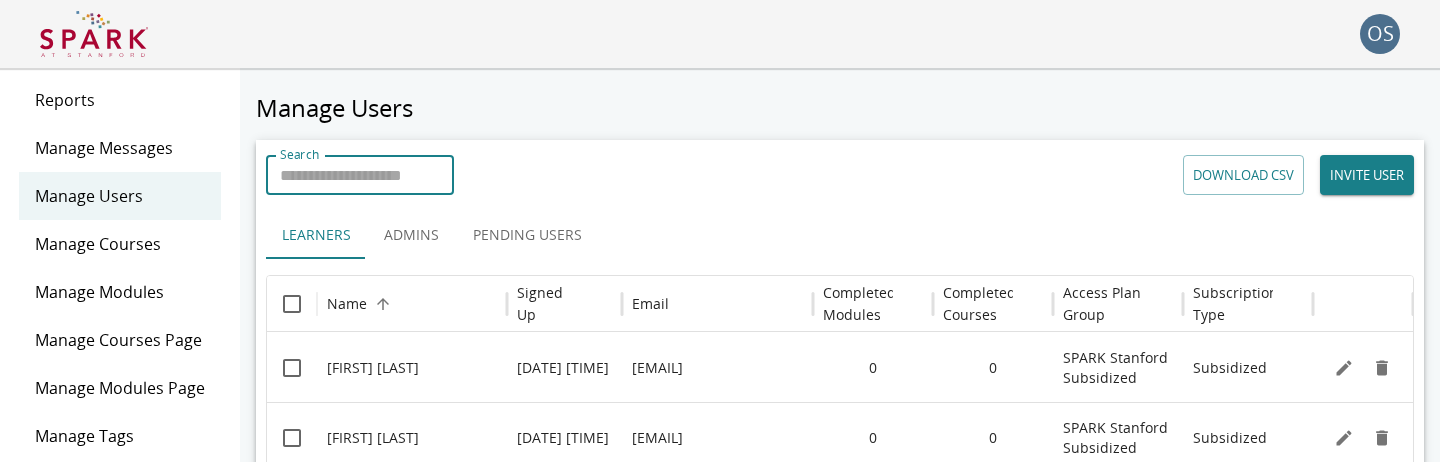 click on "Search" at bounding box center [360, 175] 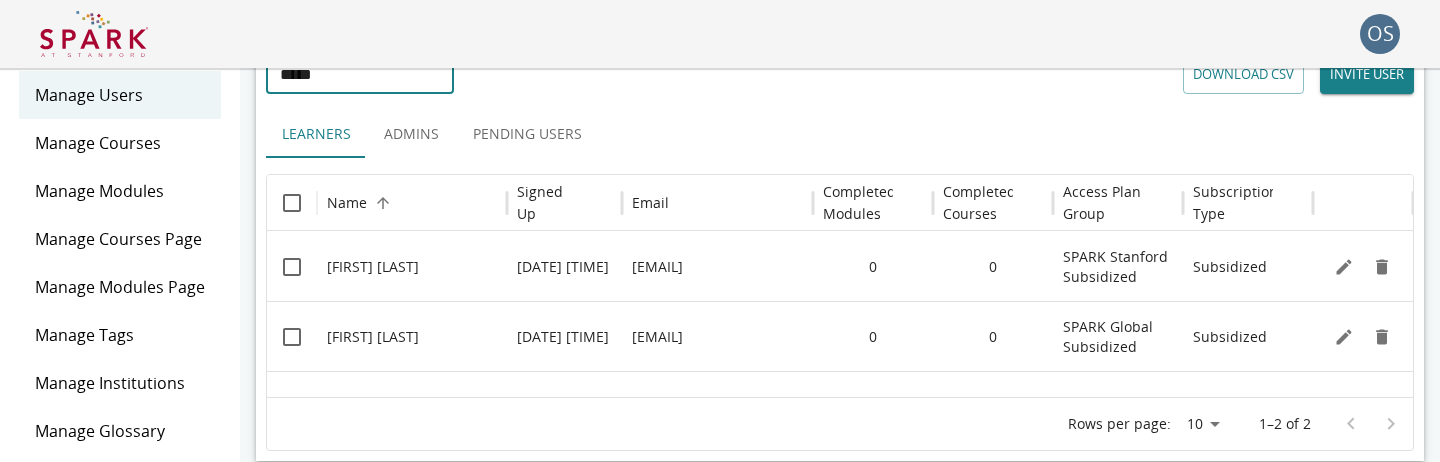 scroll, scrollTop: 126, scrollLeft: 0, axis: vertical 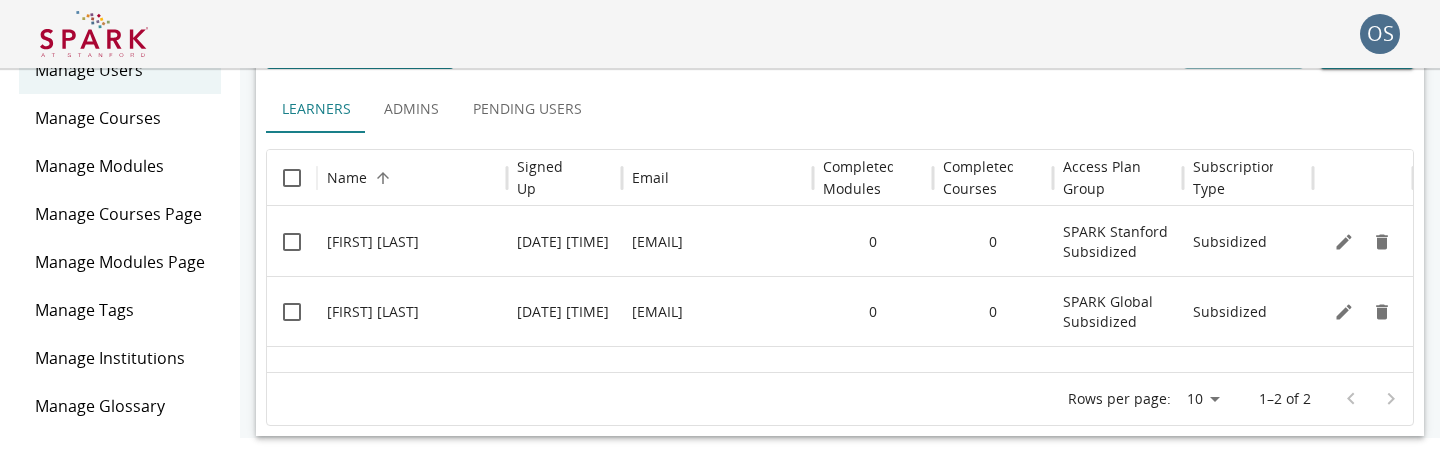 type on "*****" 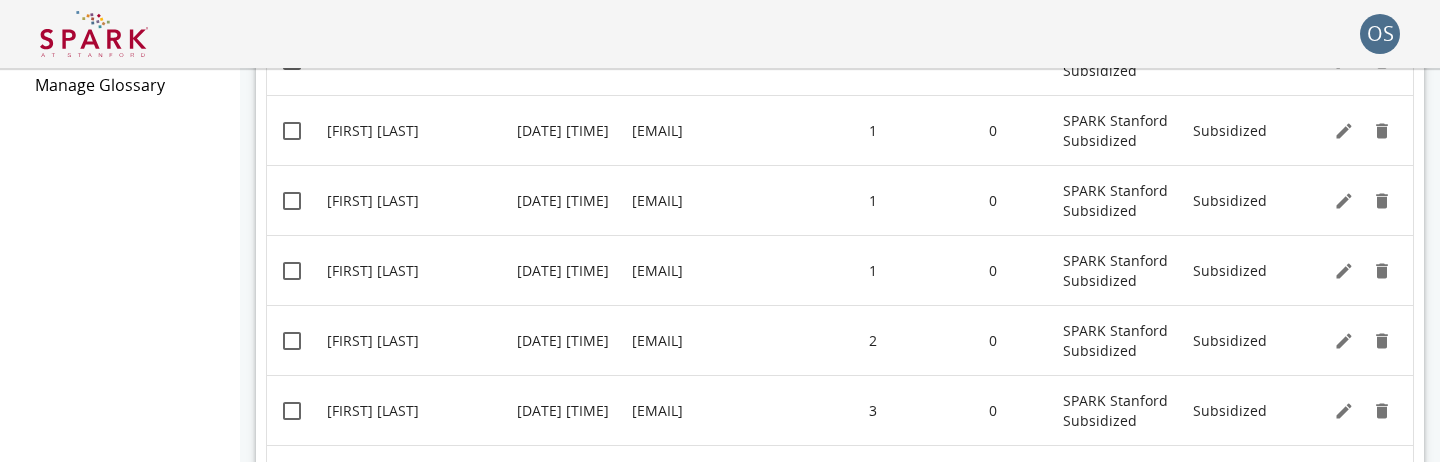 scroll, scrollTop: 0, scrollLeft: 0, axis: both 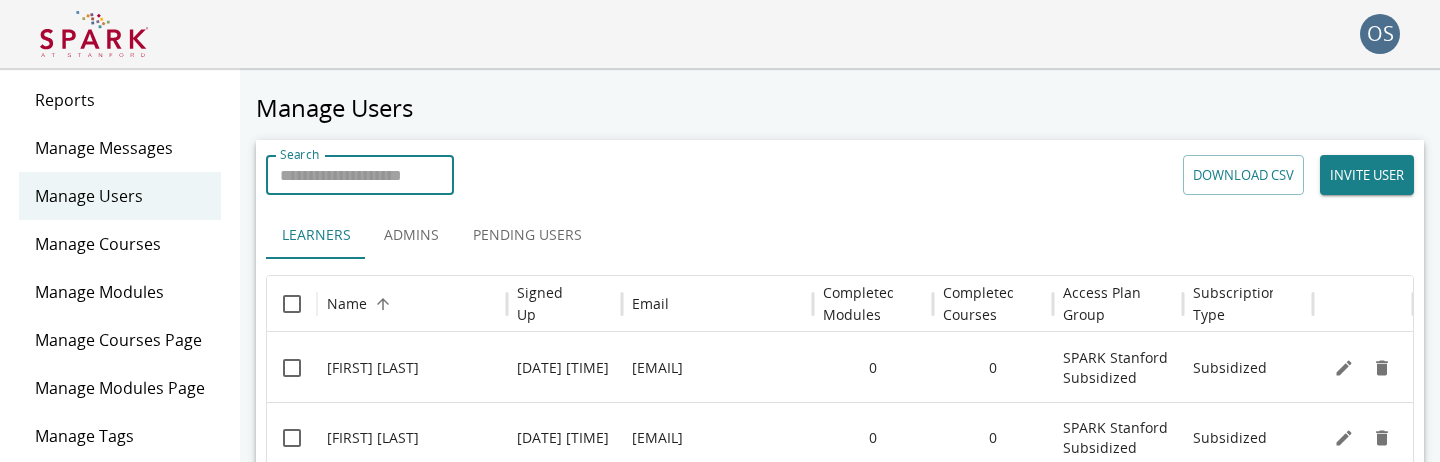 click on "Pending Users" at bounding box center [527, 235] 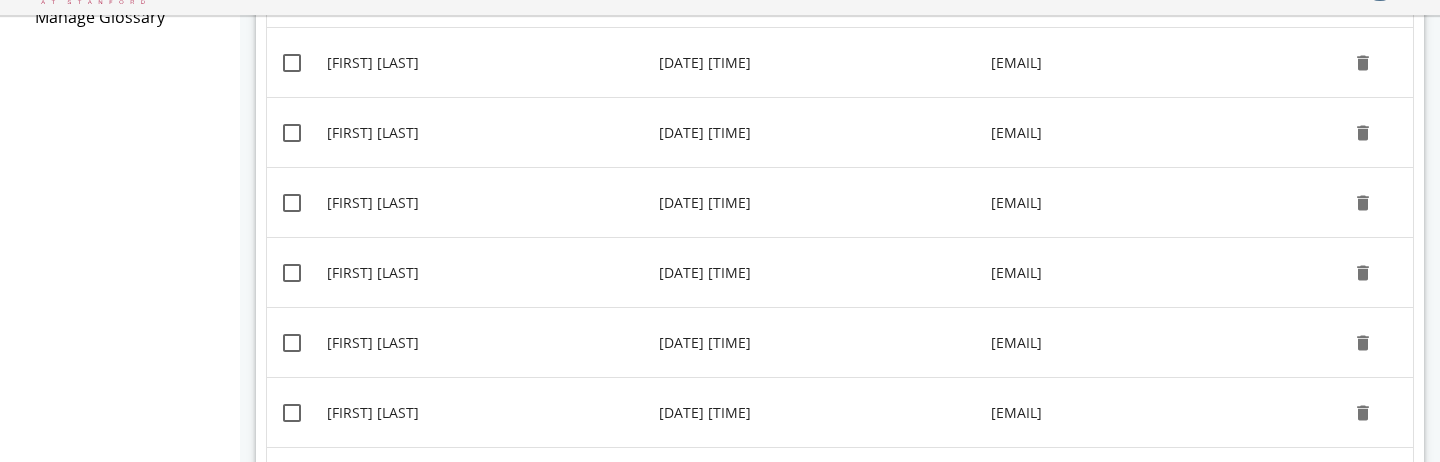 scroll, scrollTop: 658, scrollLeft: 0, axis: vertical 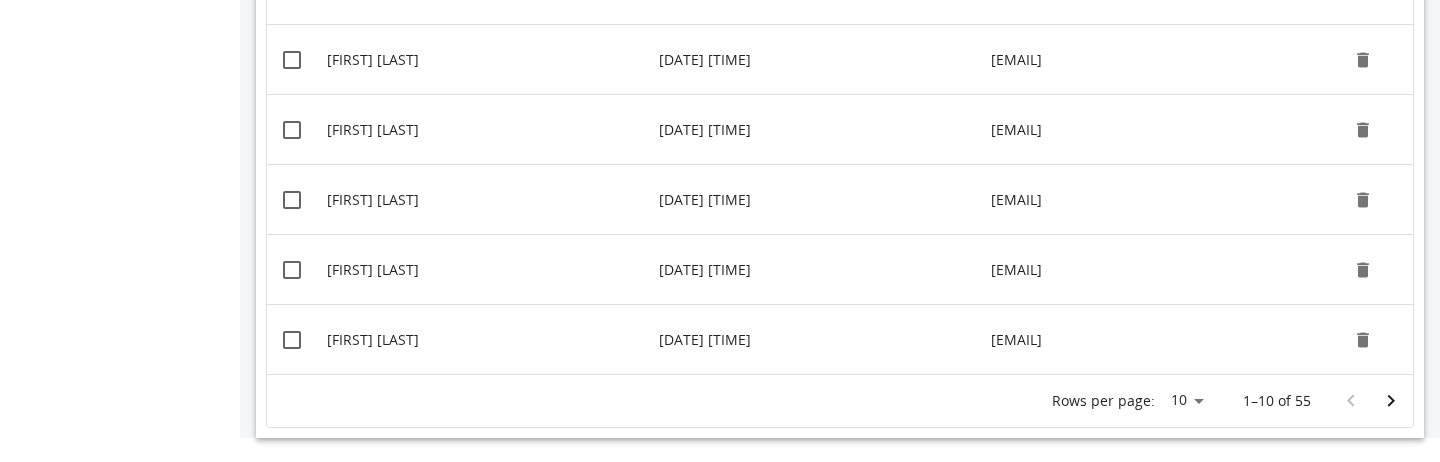 click at bounding box center (1391, 401) 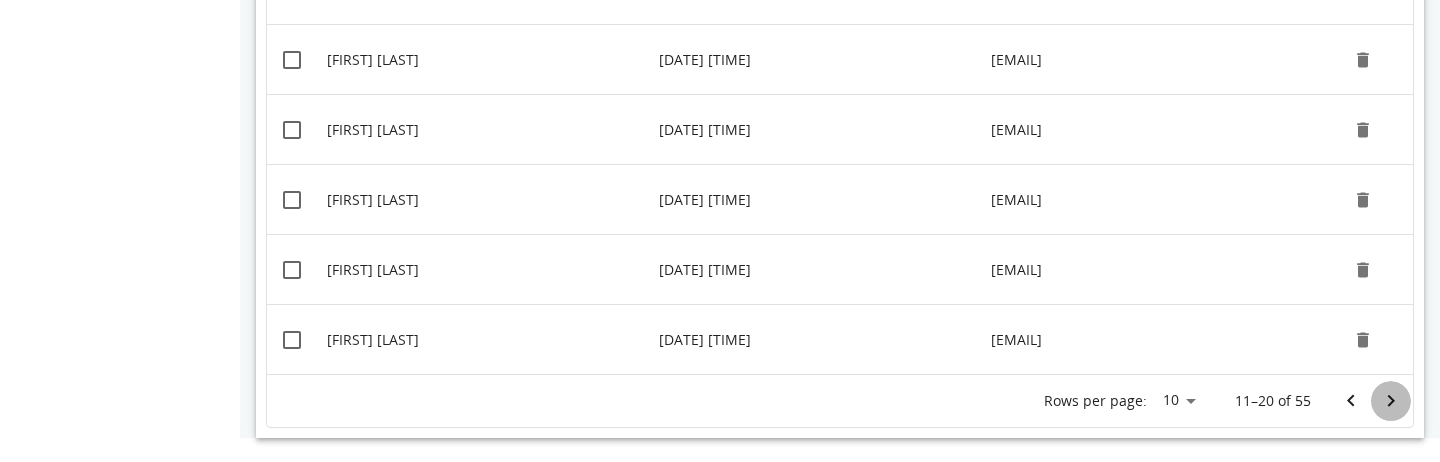 click at bounding box center (1391, 401) 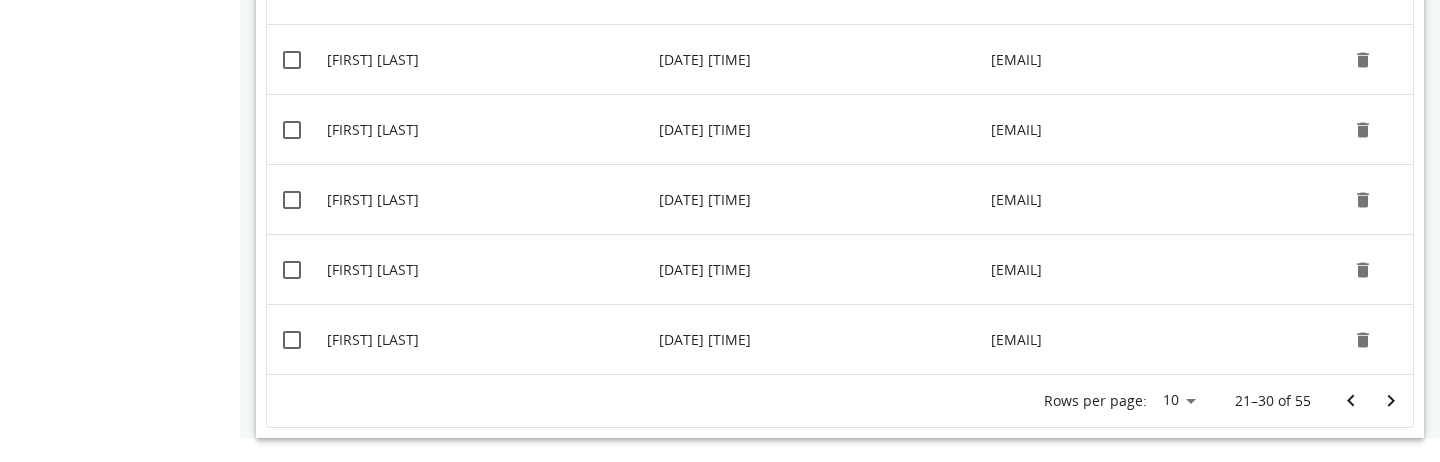 click at bounding box center [1391, 401] 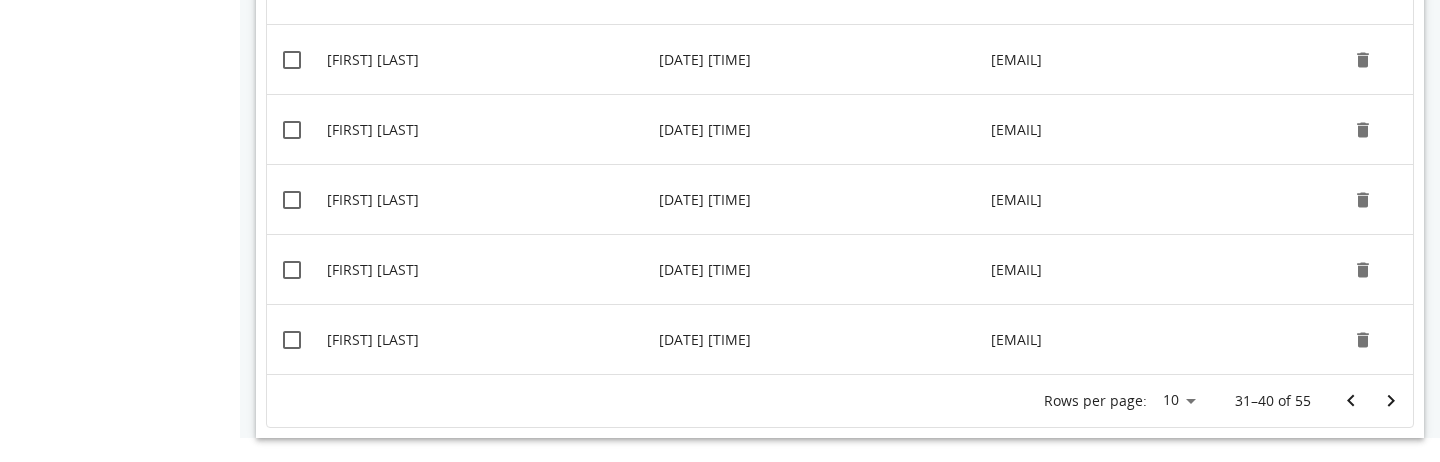 click at bounding box center (1391, 401) 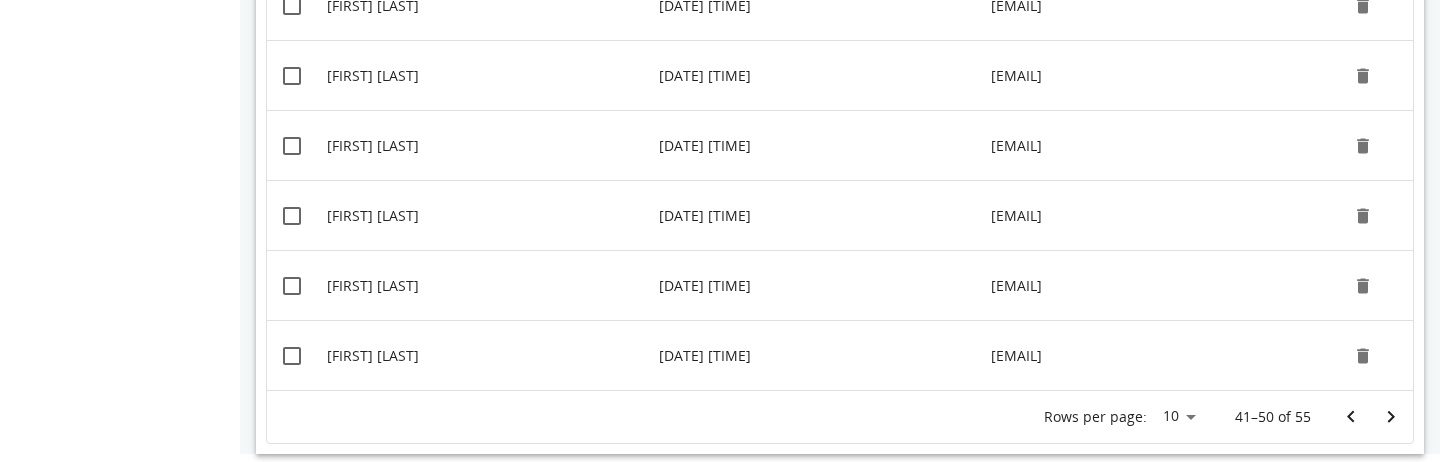 scroll, scrollTop: 658, scrollLeft: 0, axis: vertical 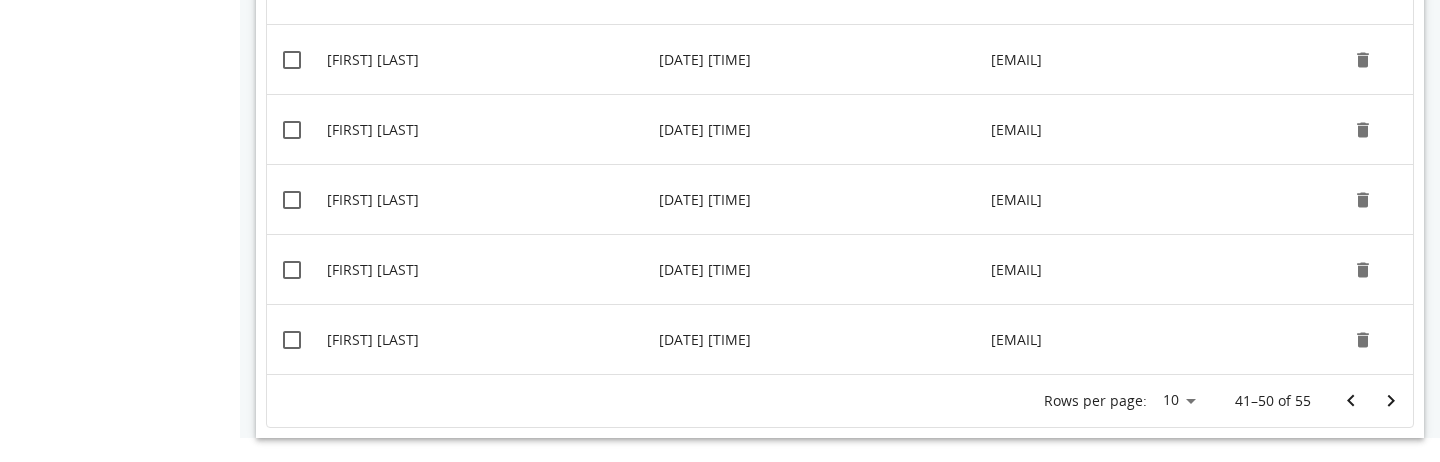 click at bounding box center (1391, 401) 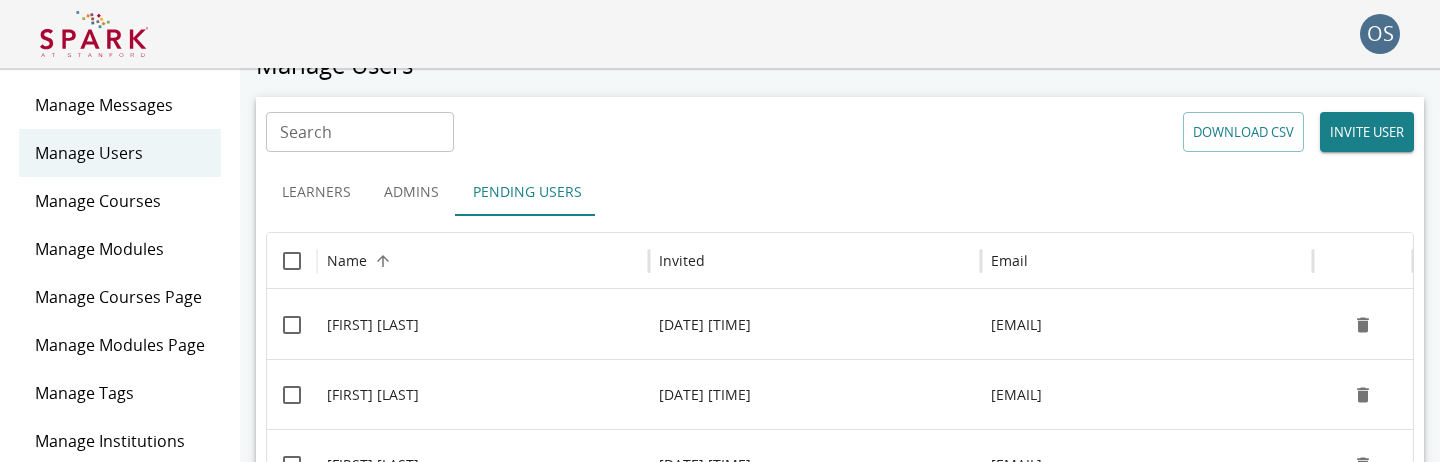 scroll, scrollTop: 0, scrollLeft: 0, axis: both 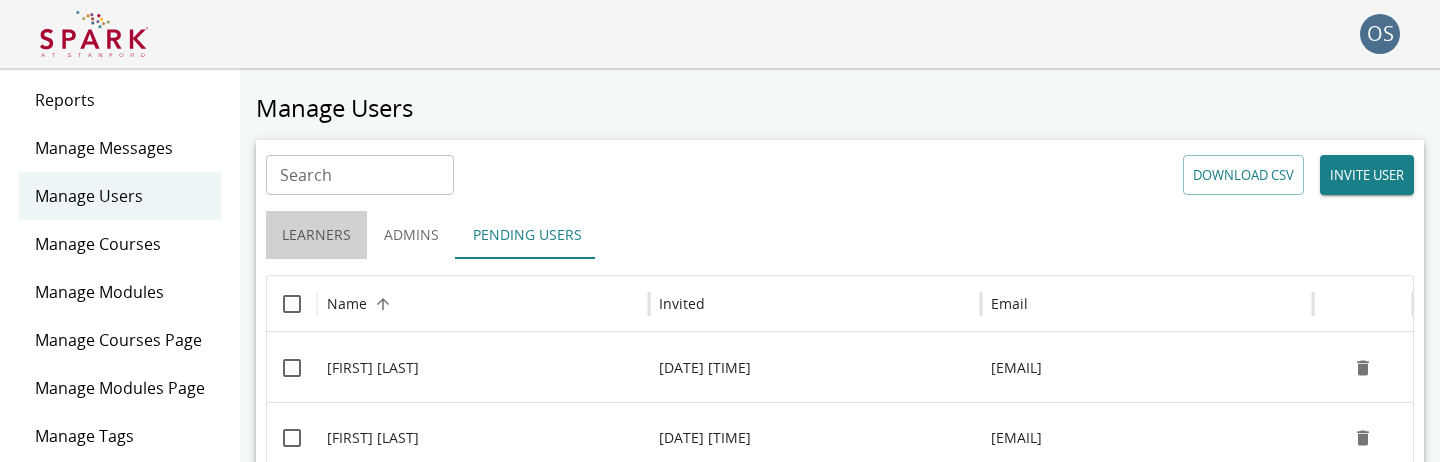 click on "Learners" at bounding box center [316, 235] 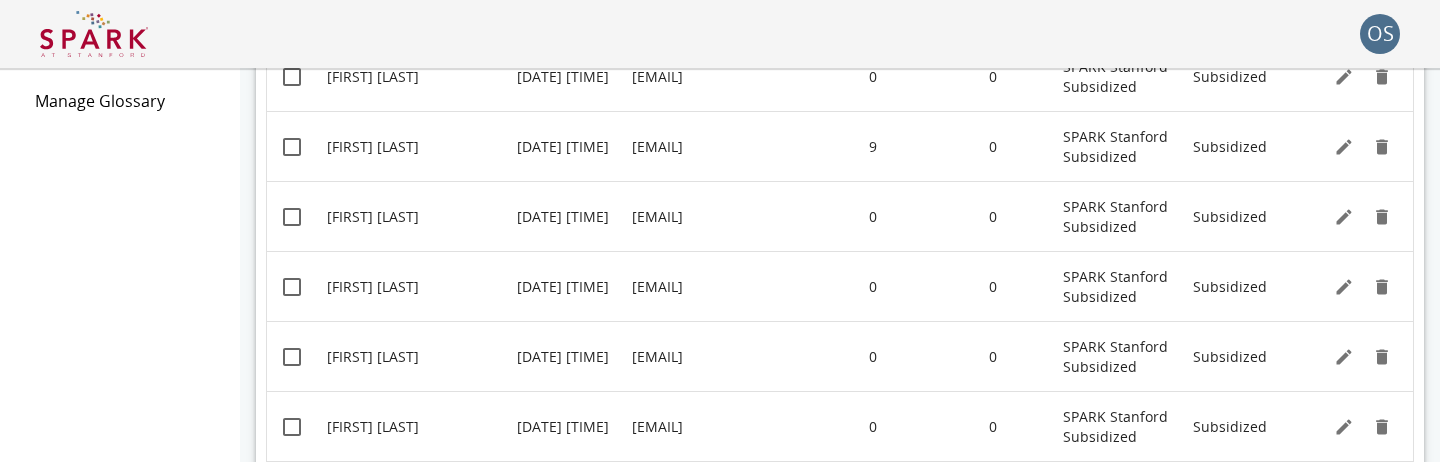scroll, scrollTop: 0, scrollLeft: 0, axis: both 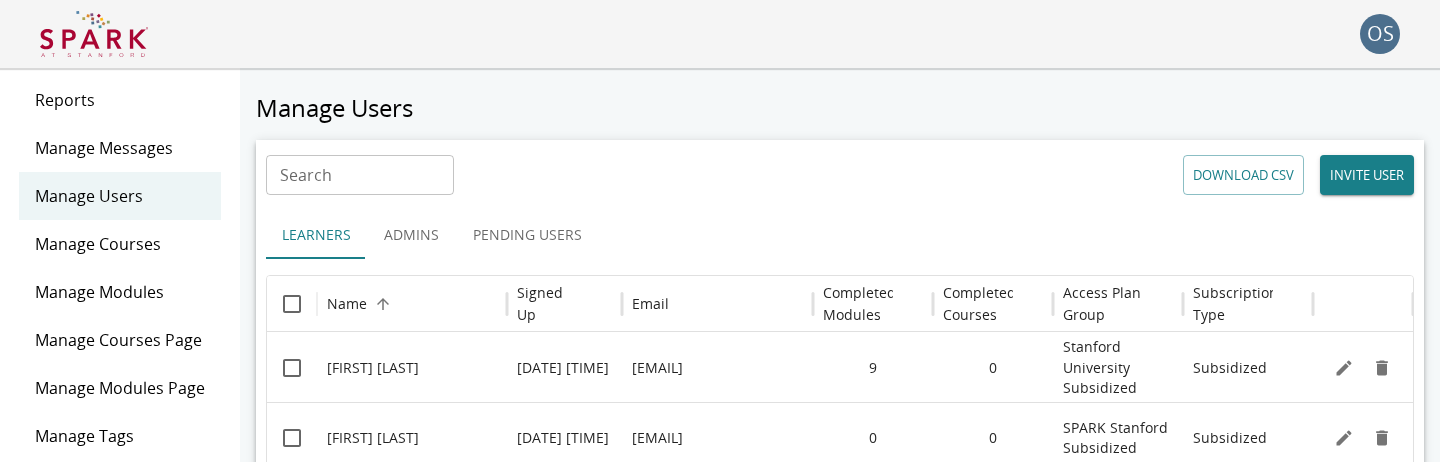 click on "Search Search DOWNLOAD CSV INVITE USER Learners Admins Pending Users Name Signed Up Email Completed Modules Completed Courses Access Plan Group Subscription Type omonbek-test1st salaev 01/13/25 02:38PM omonbek.salaev+test1st@ivelum.com 9 0 Stanford University Subsidized Subsidized Omonbek8 Salaev8 02/15/25 09:04PM omonbek.salaev+st8@ivelum.com 0 0 SPARK Stanford Subsidized Subsidized Patrick Purdon 05/01/25 08:17PM ppurdon@stanford.edu 0 0 SPARK Stanford Subsidized Subsidized Rieko Yajima 08/05/24 08:56PM rieko@stanford.edu 9 0 SPARK Stanford Subsidized Subsidized Ron Wong 01/24/25 03:38AM rjwong@stanford.edu 0 0 SPARK Stanford Subsidized Subsidized Rory Mather 05/02/25 01:19AM rvmather@stanford.edu 0 0 SPARK Stanford Subsidized Subsidized Saranya Chidambaranathan Reghupaty 01/30/25 03:44AM saracr@stanford.edu 0 0 SPARK Stanford Subsidized Subsidized Shady Saad 01/24/25 03:32AM shadys@stanford.edu 0 0 SPARK Stanford Subsidized Subsidized Tomek Swigut 01/24/25 03:28AM swigut@stanford.edu 0 0 Subsidized 0 0 10" at bounding box center [840, 618] 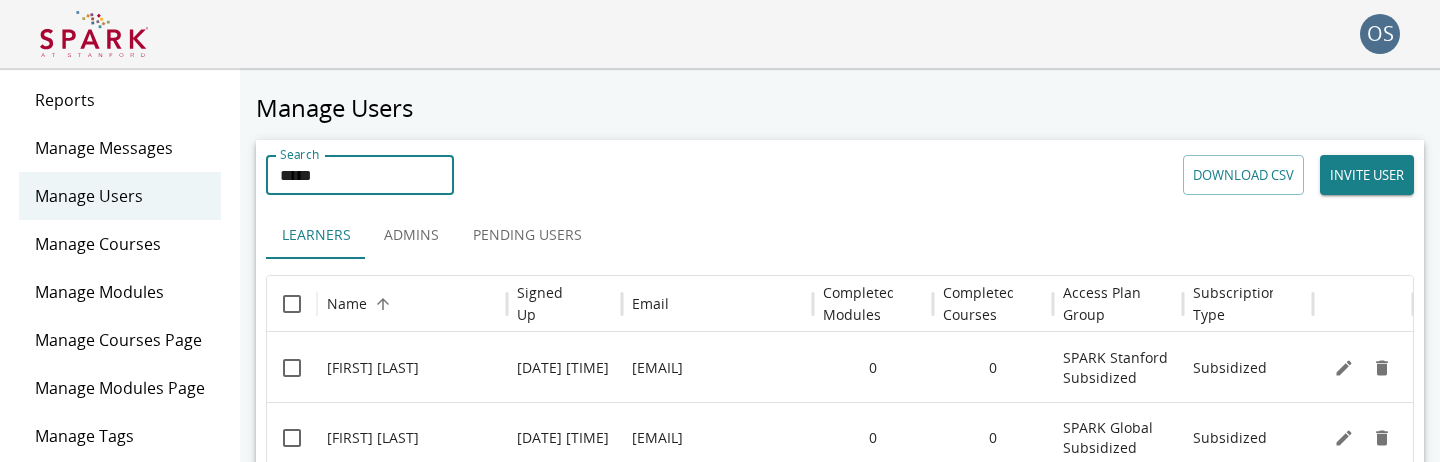 type on "*****" 